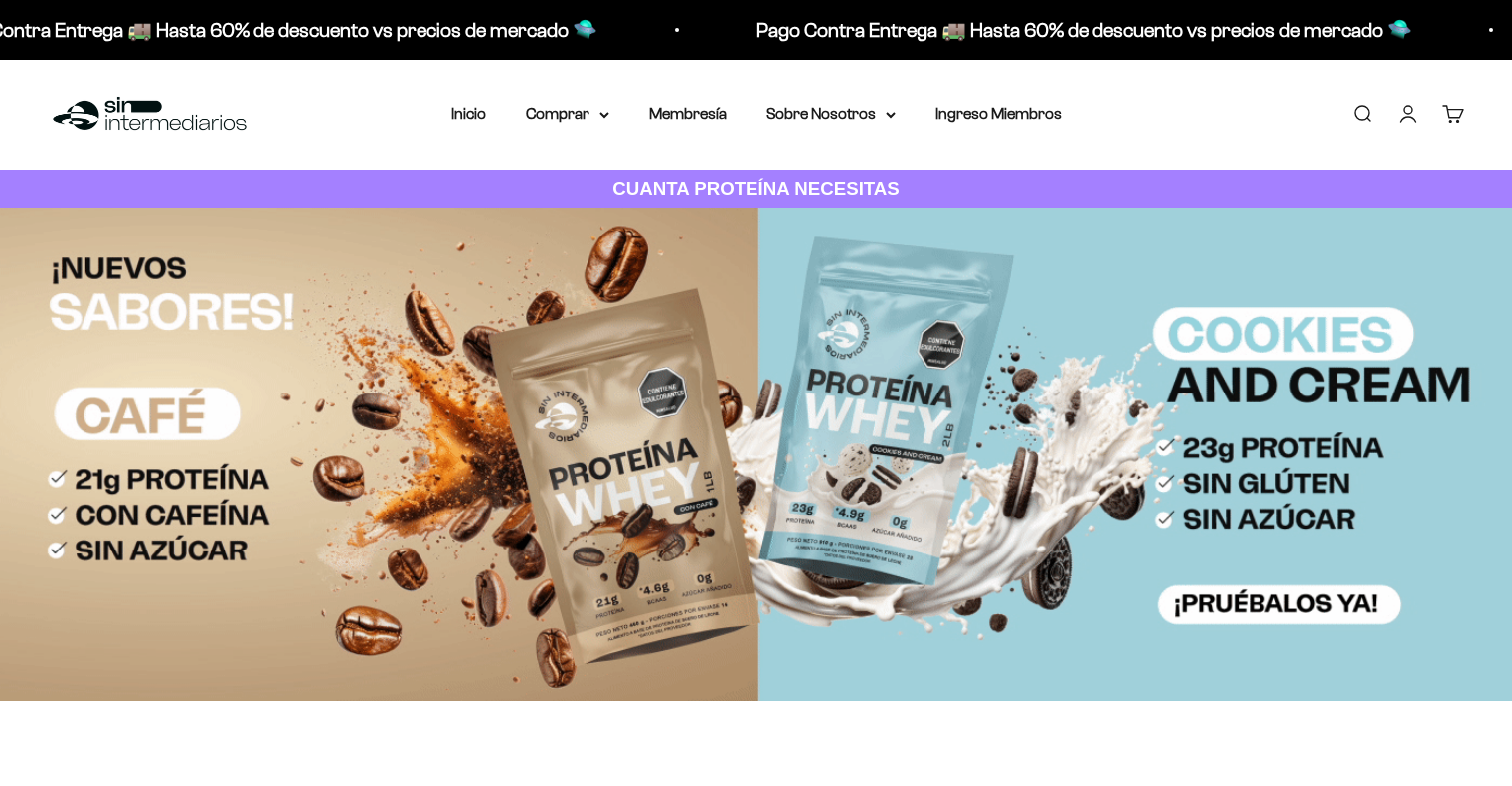 scroll, scrollTop: 0, scrollLeft: 0, axis: both 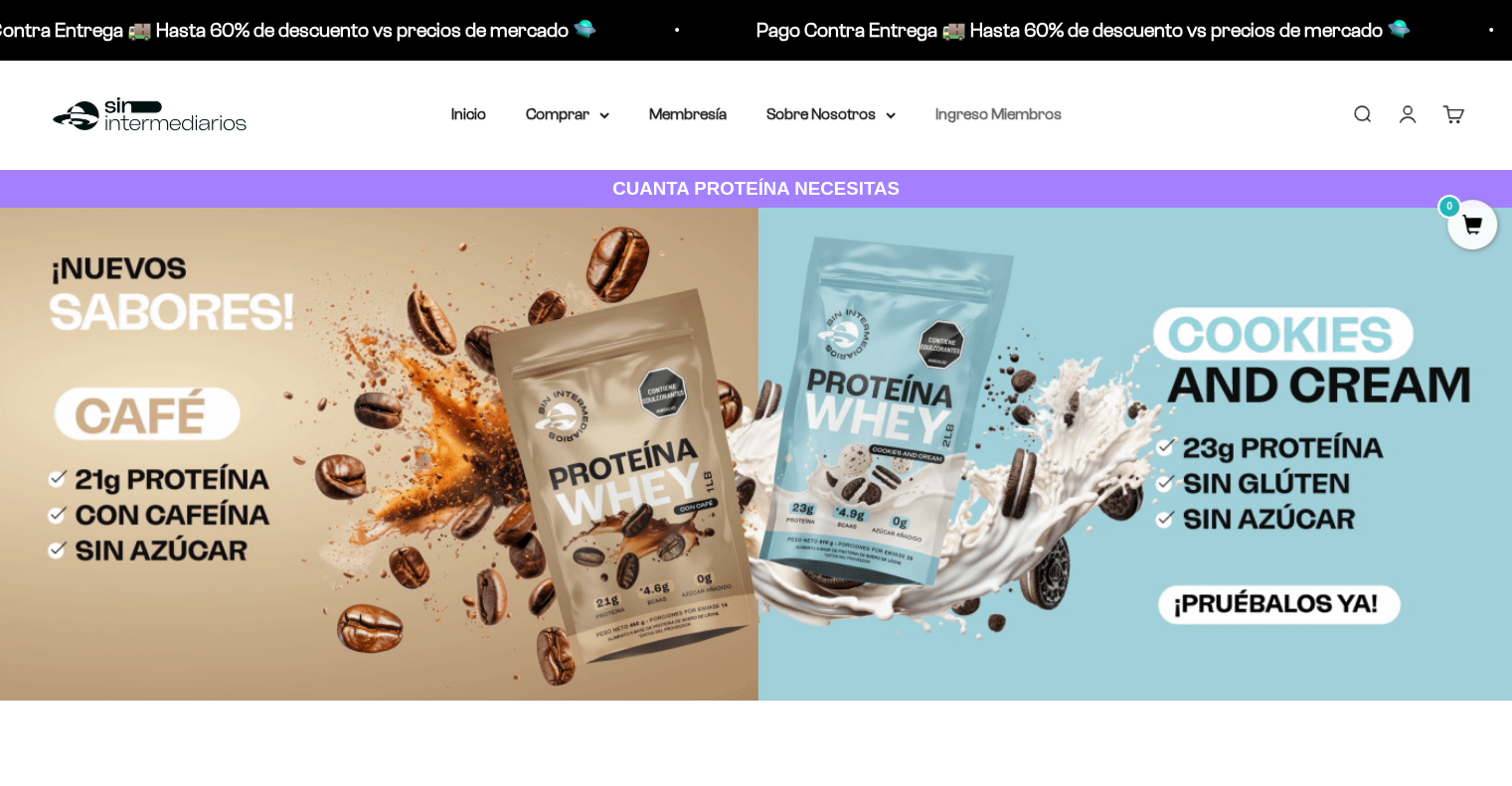 click on "Ingreso Miembros" at bounding box center [998, 113] 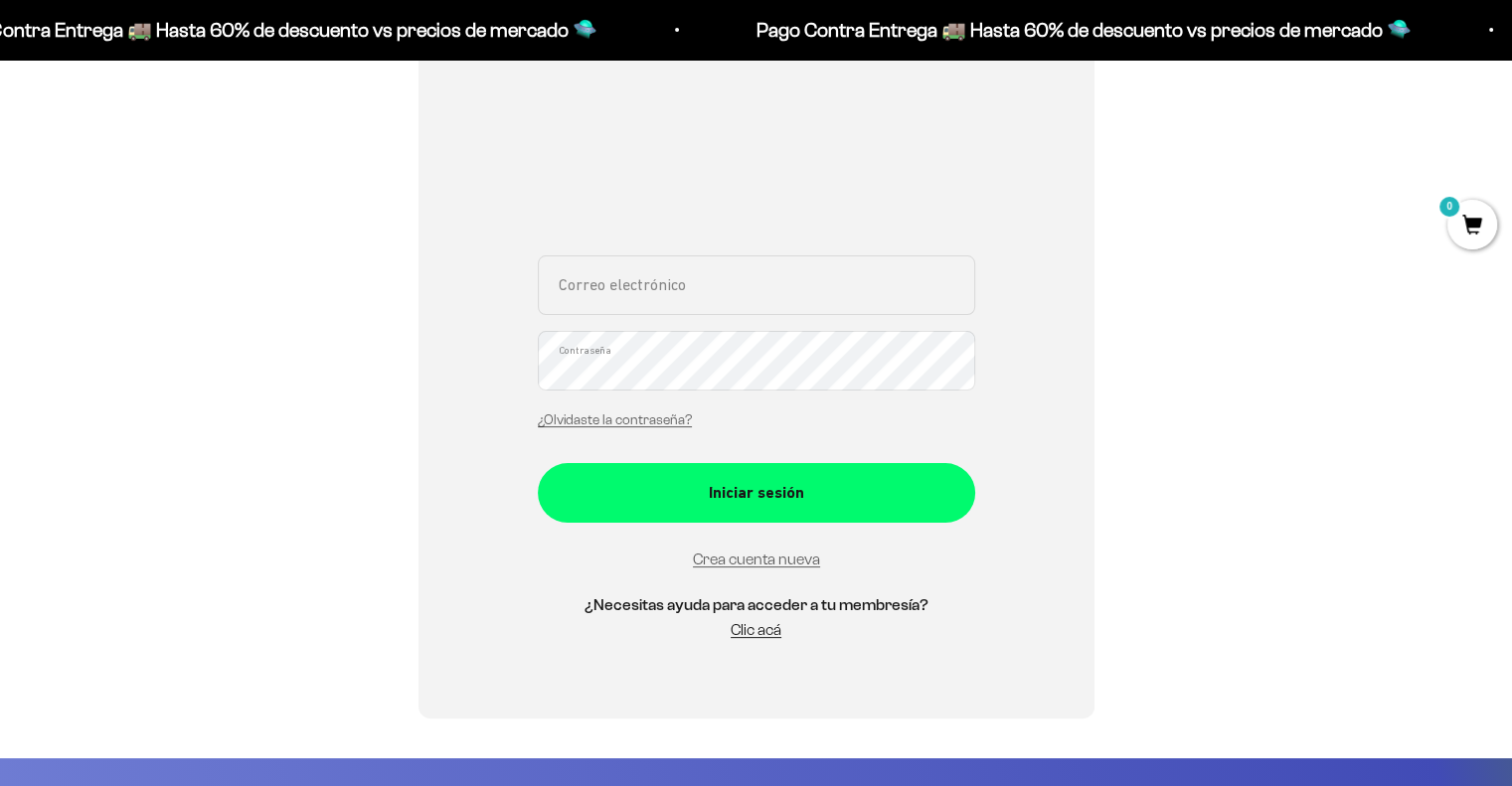 scroll, scrollTop: 596, scrollLeft: 0, axis: vertical 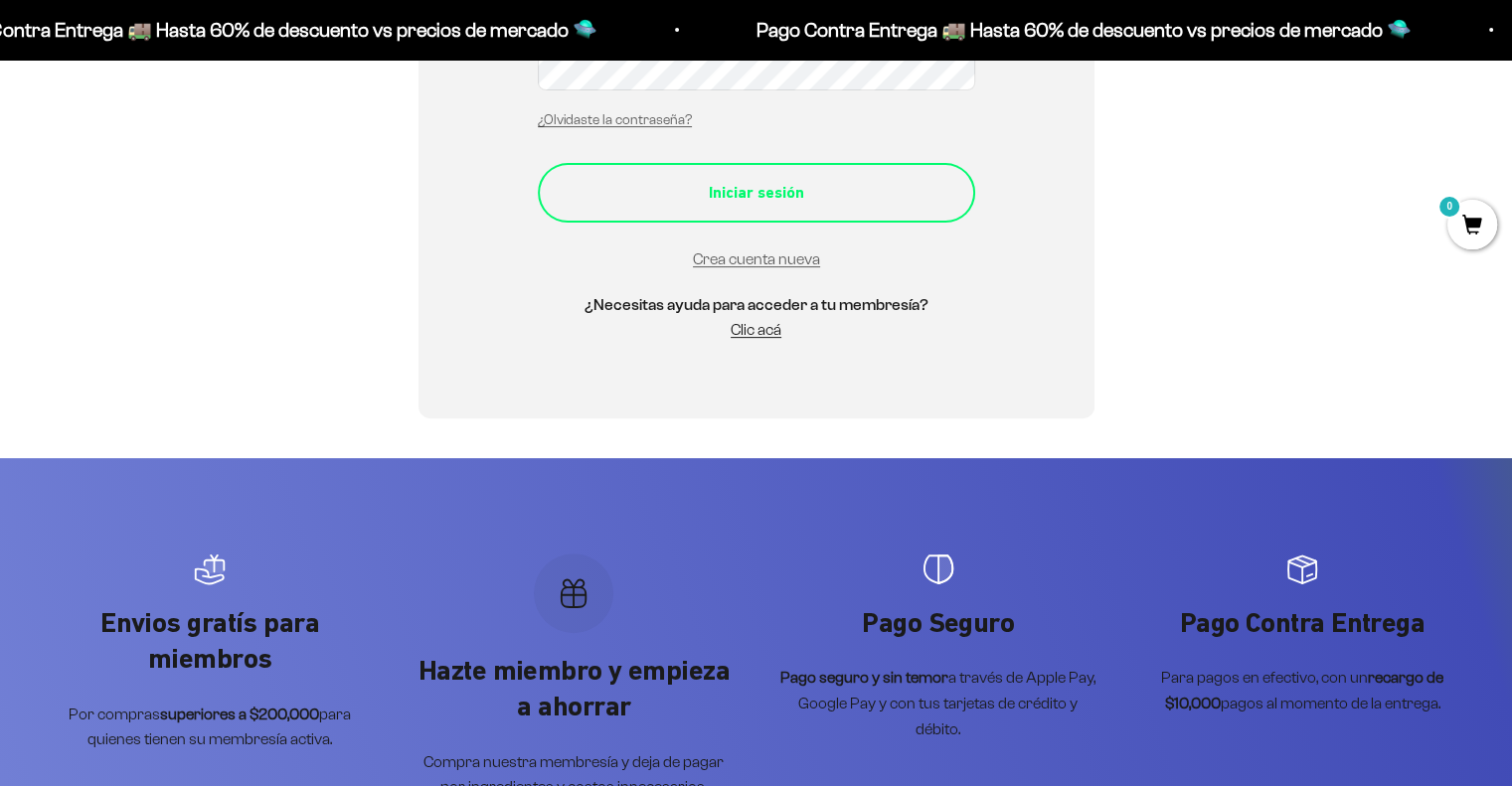 type on "[USERNAME]@[DOMAIN]" 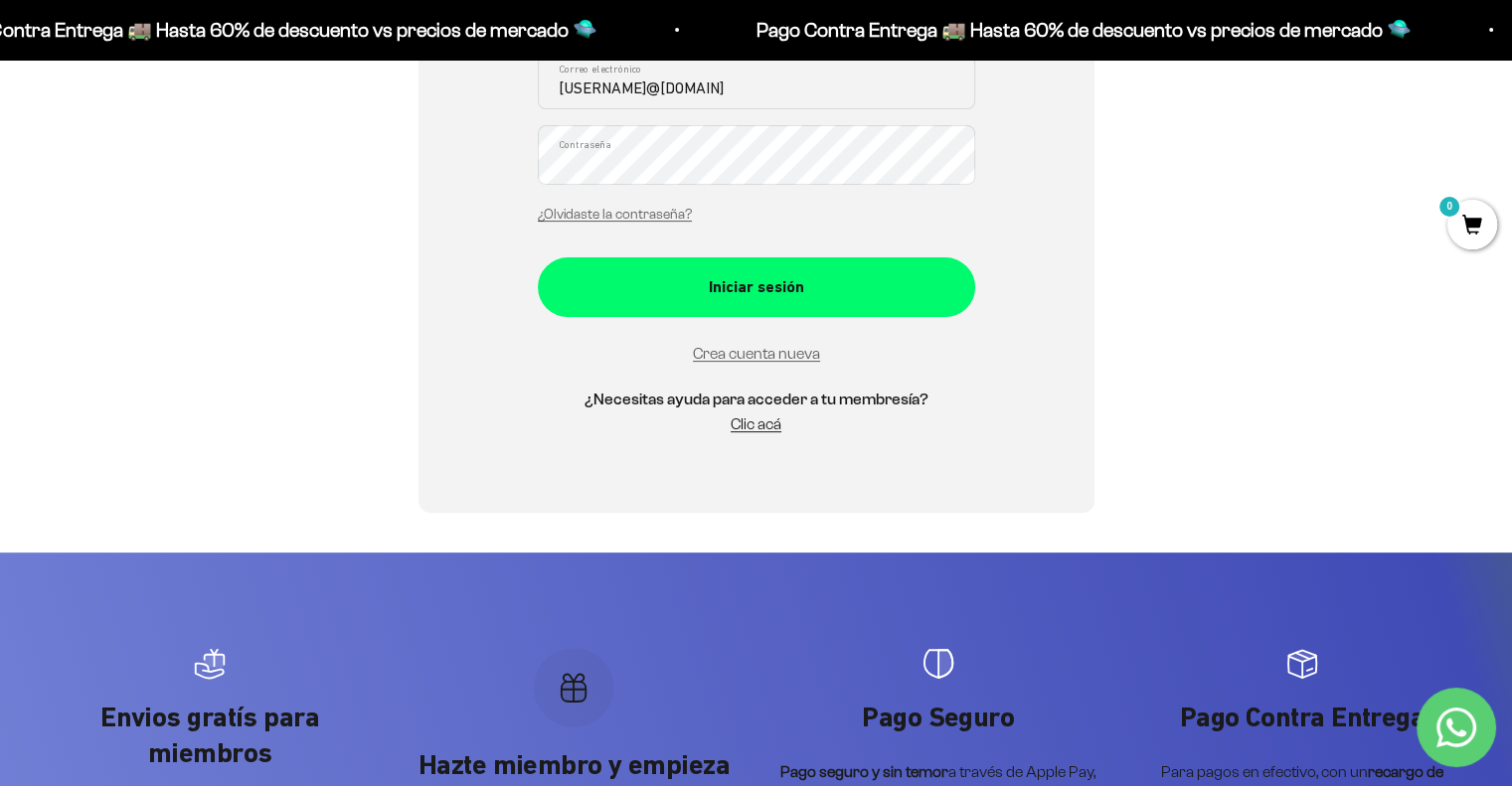 scroll, scrollTop: 298, scrollLeft: 0, axis: vertical 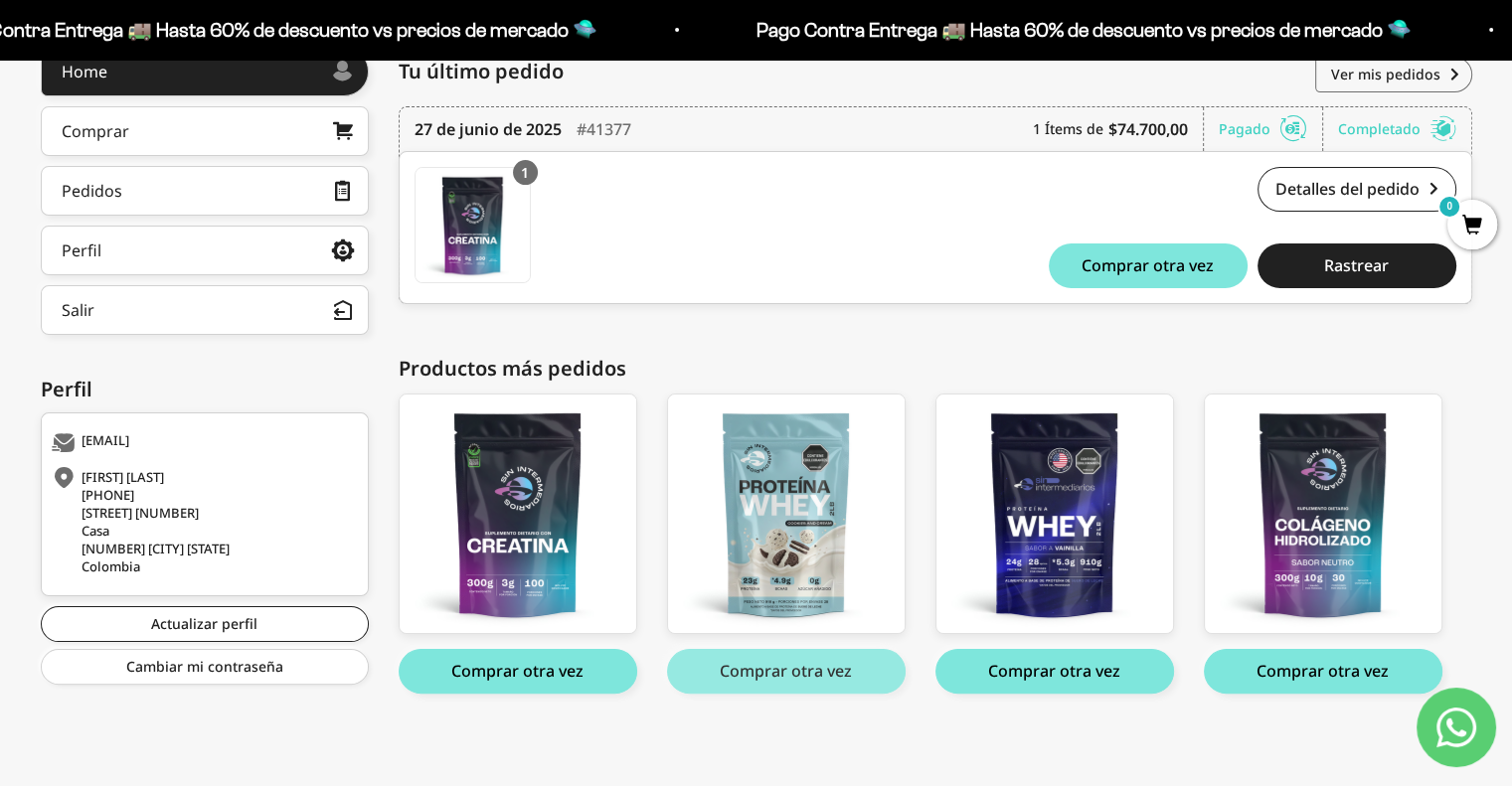click on "Comprar otra vez" at bounding box center (786, 671) 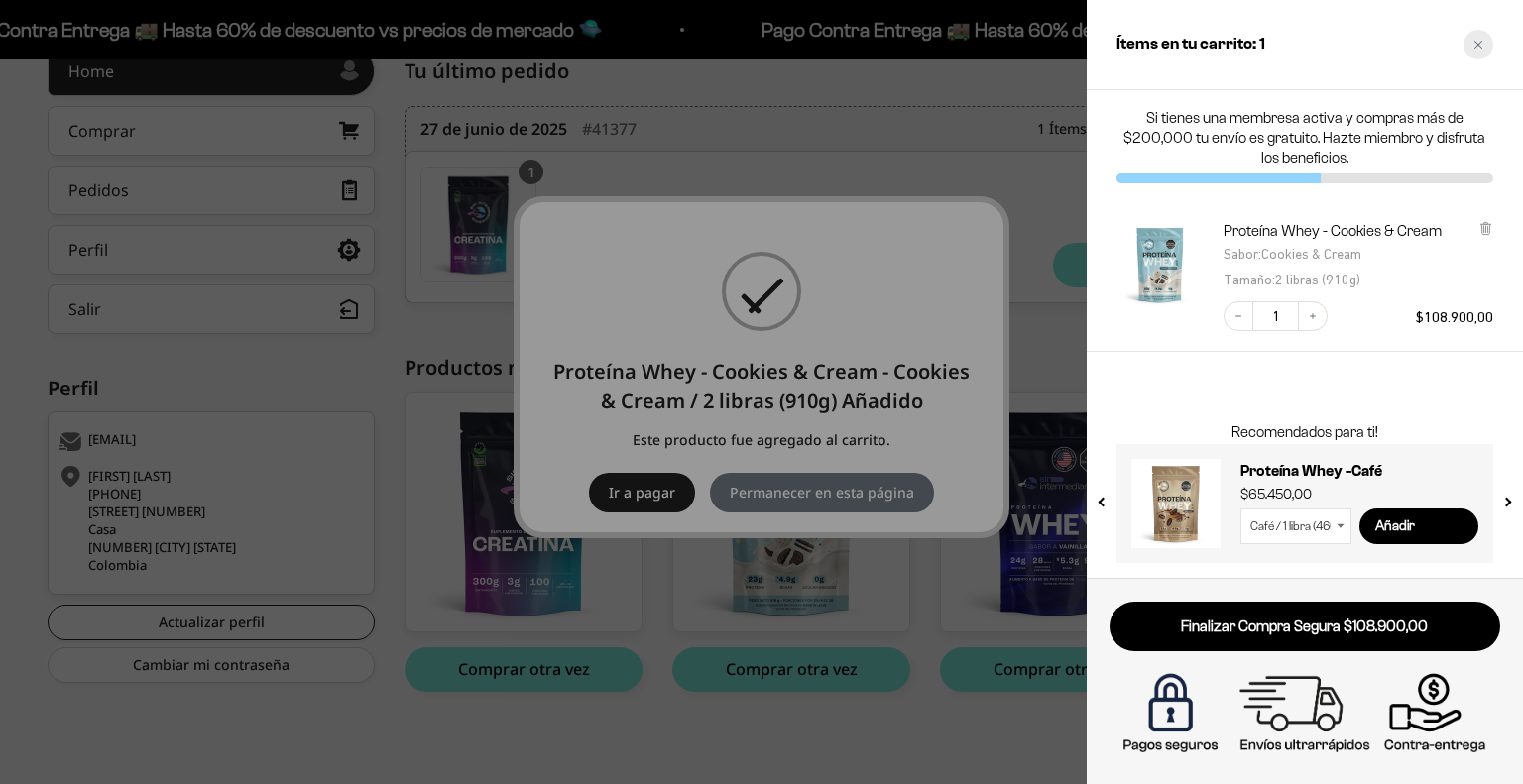 click 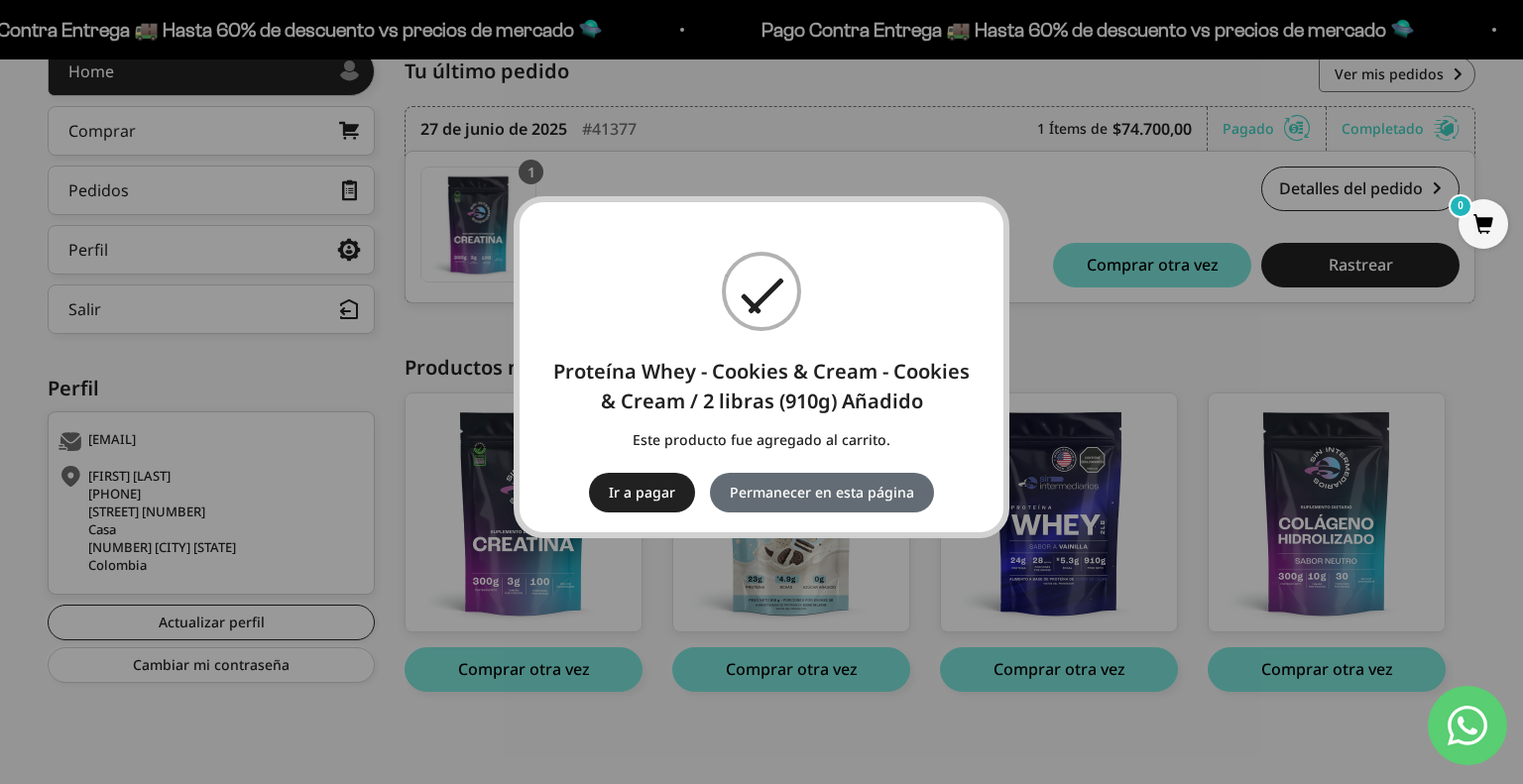 click on "Permanecer en esta página" at bounding box center [822, 493] 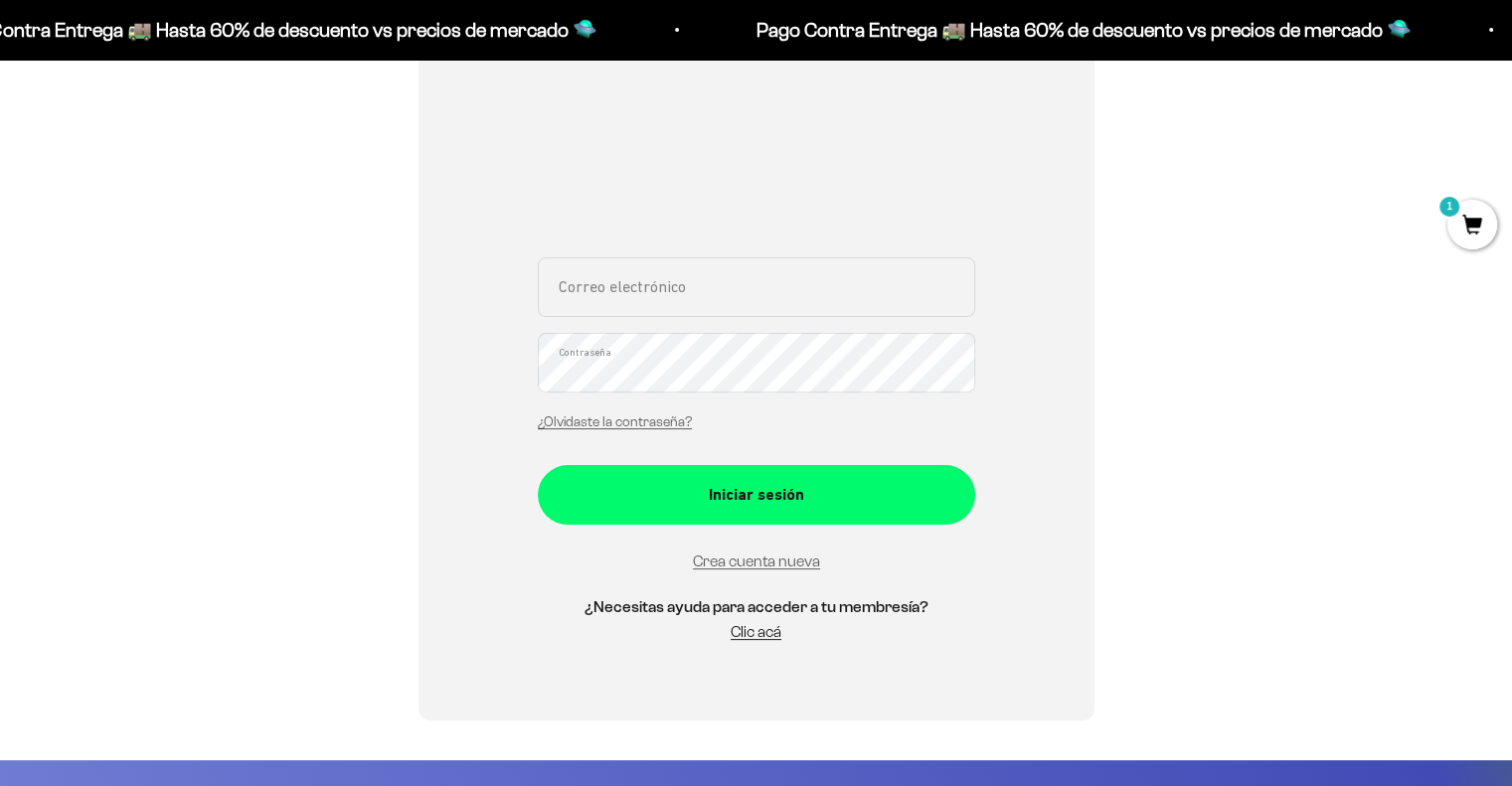 scroll, scrollTop: 298, scrollLeft: 0, axis: vertical 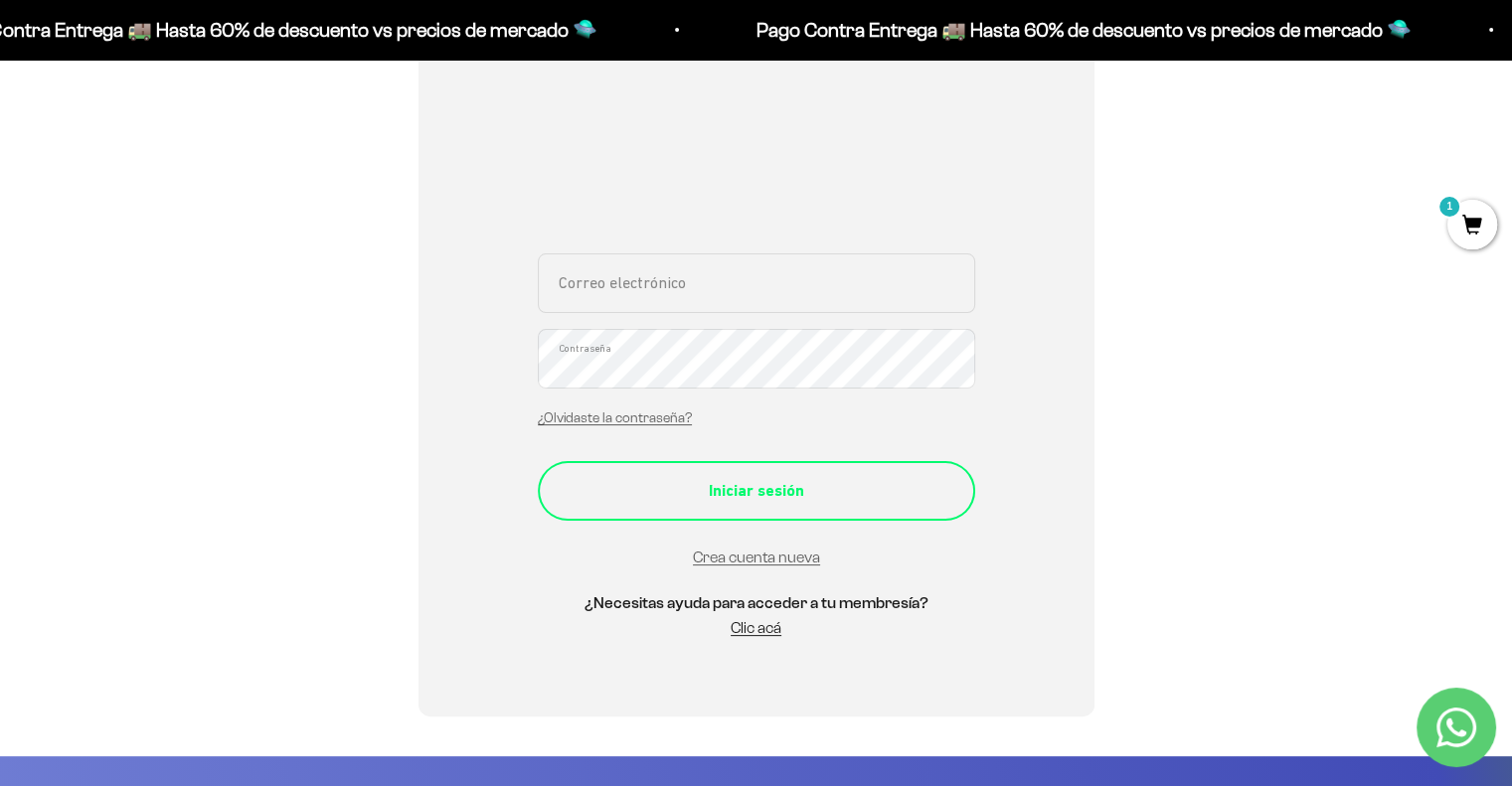 type on "yocarlos78@gmail.com" 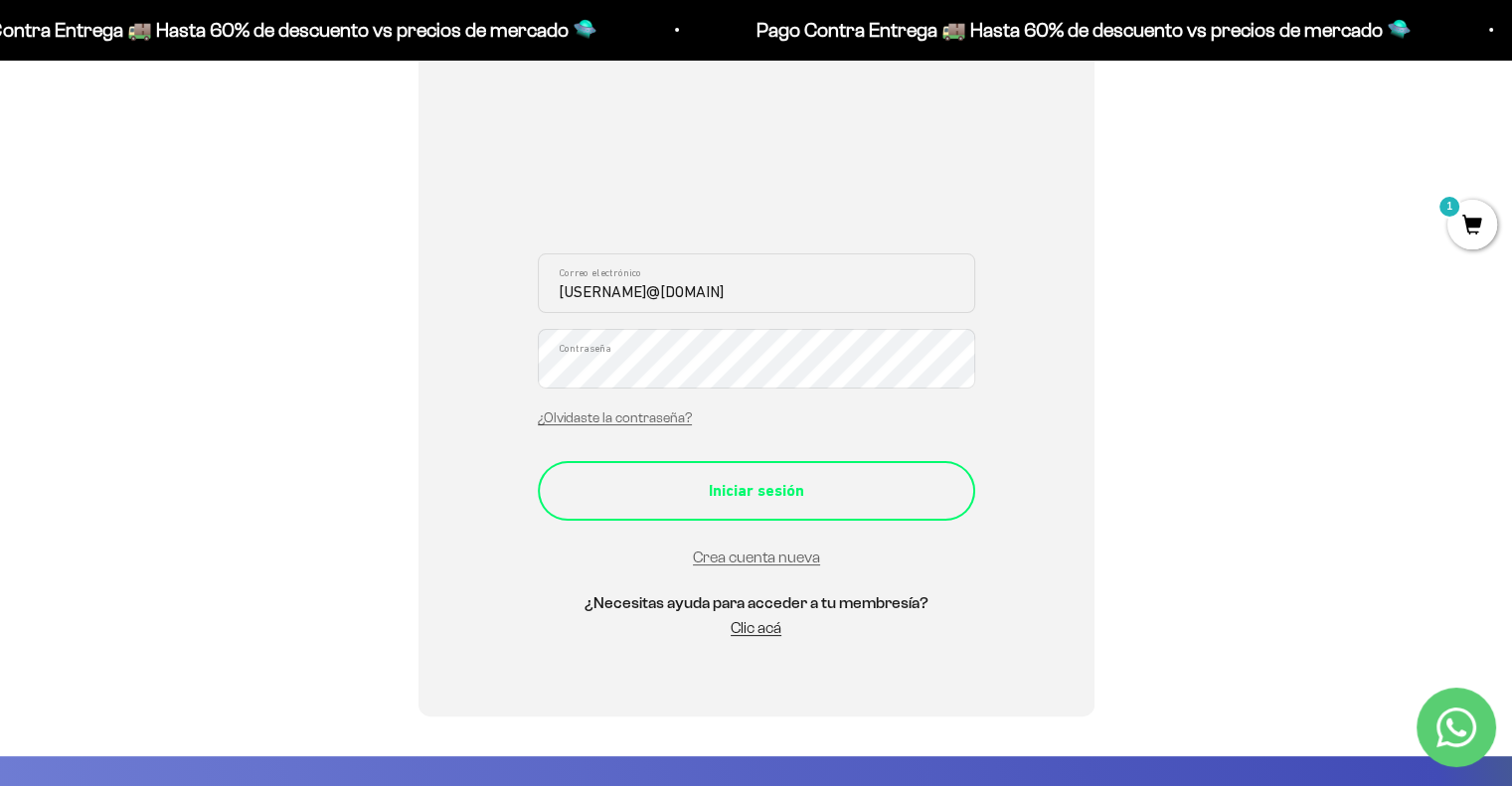 click on "Iniciar sesión" at bounding box center (756, 491) 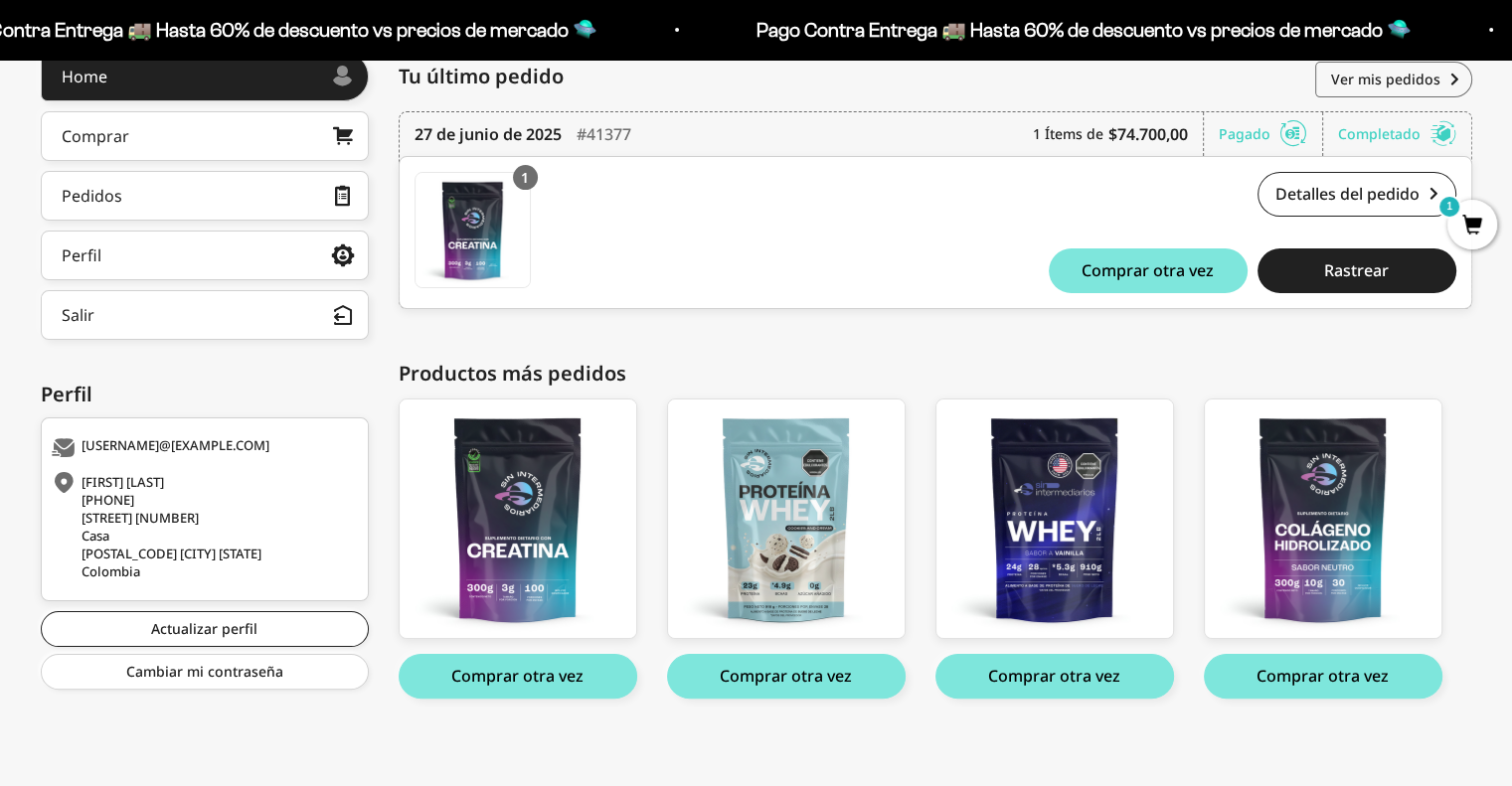 scroll, scrollTop: 294, scrollLeft: 0, axis: vertical 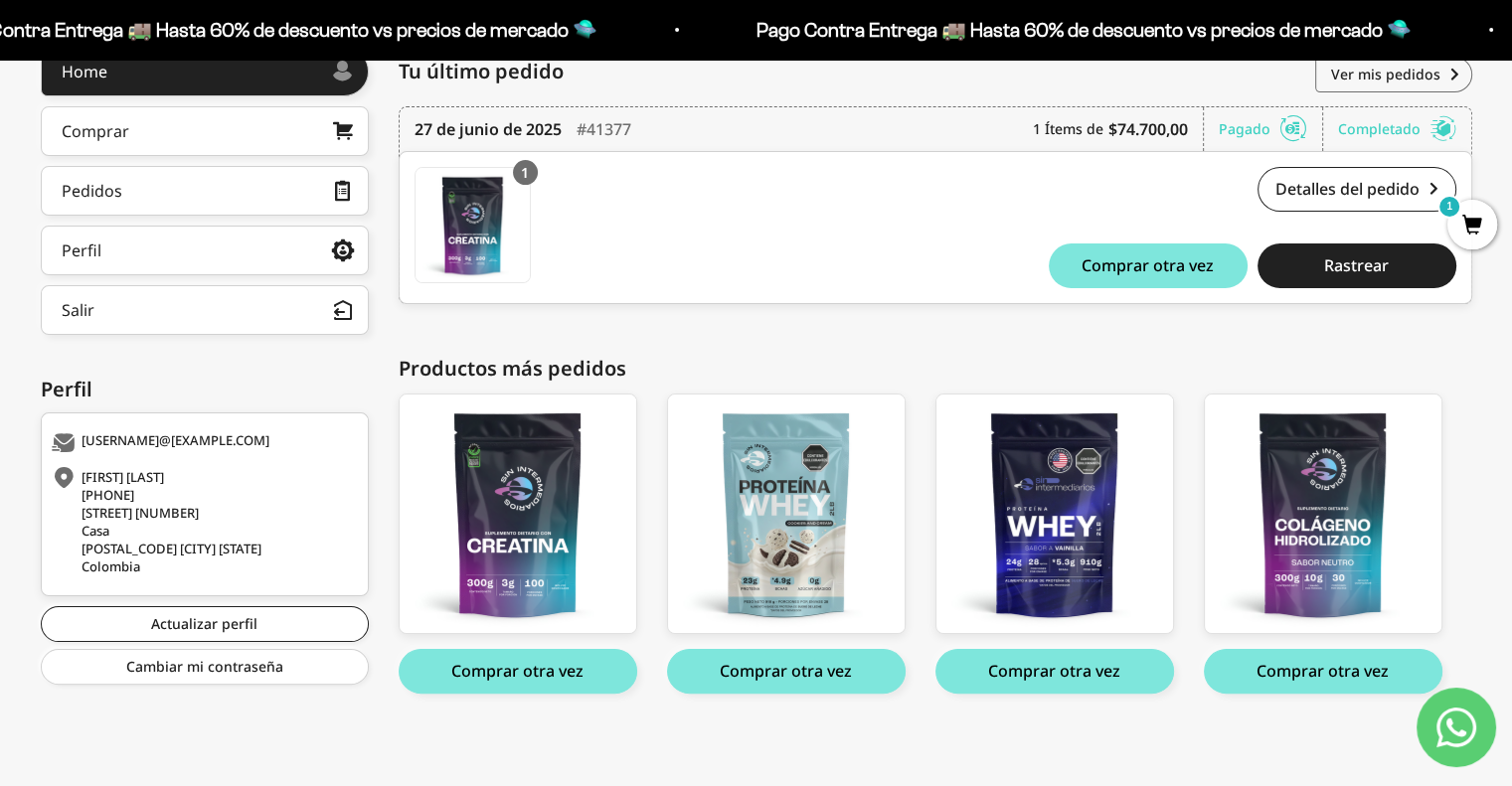 click on "Comprar otra vez" at bounding box center (1055, 671) 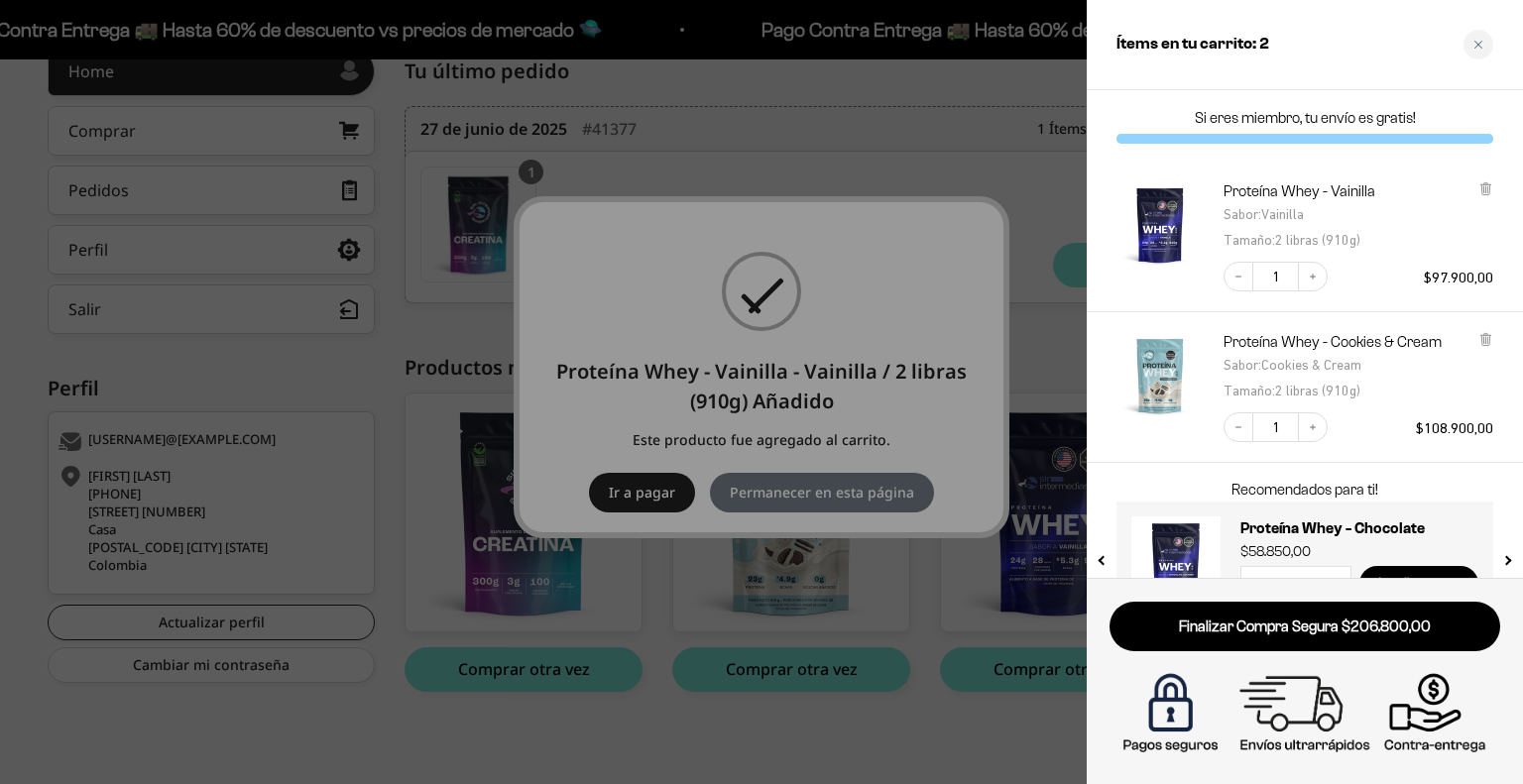 click at bounding box center (762, 392) 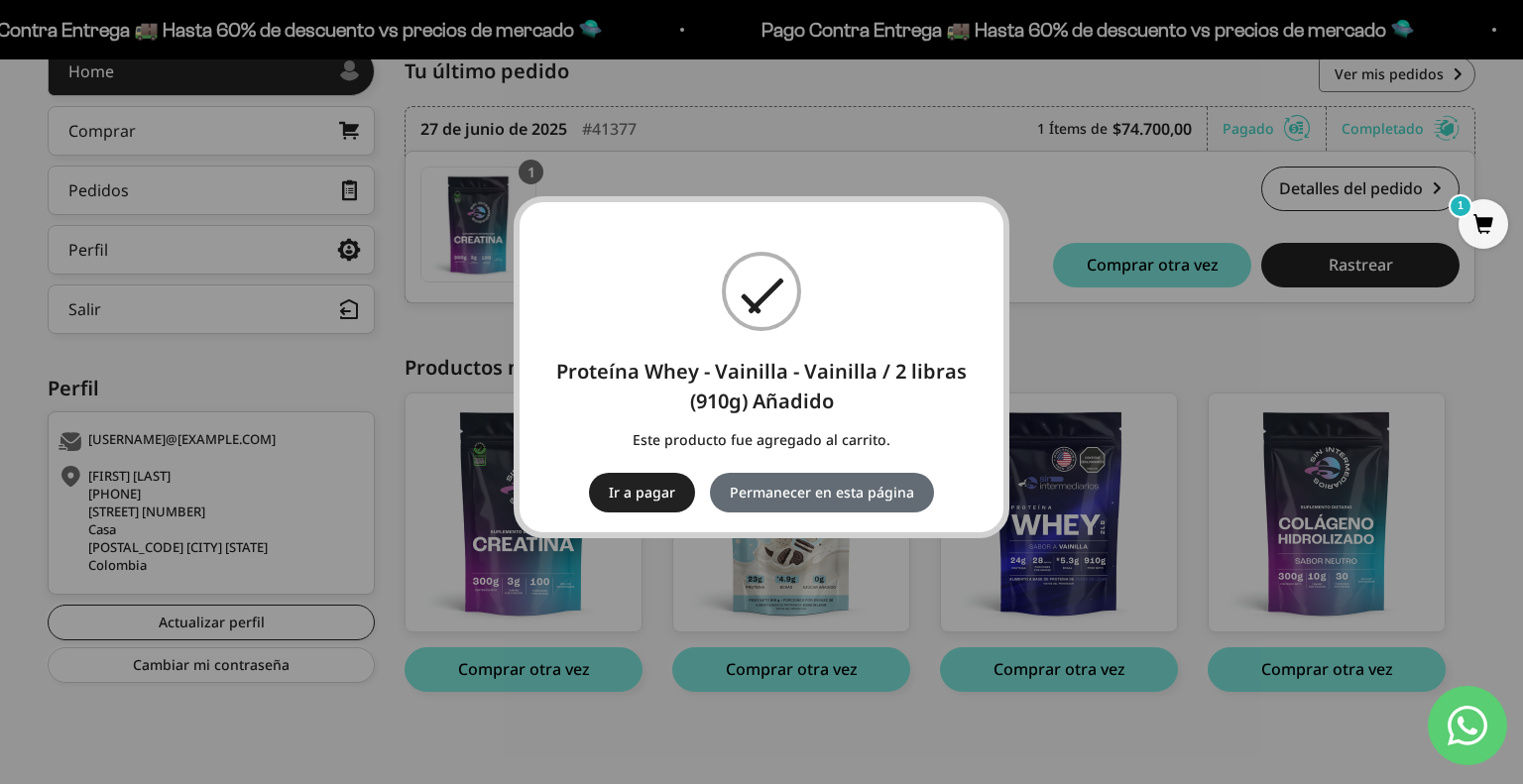 click on "Permanecer en esta página" at bounding box center [822, 493] 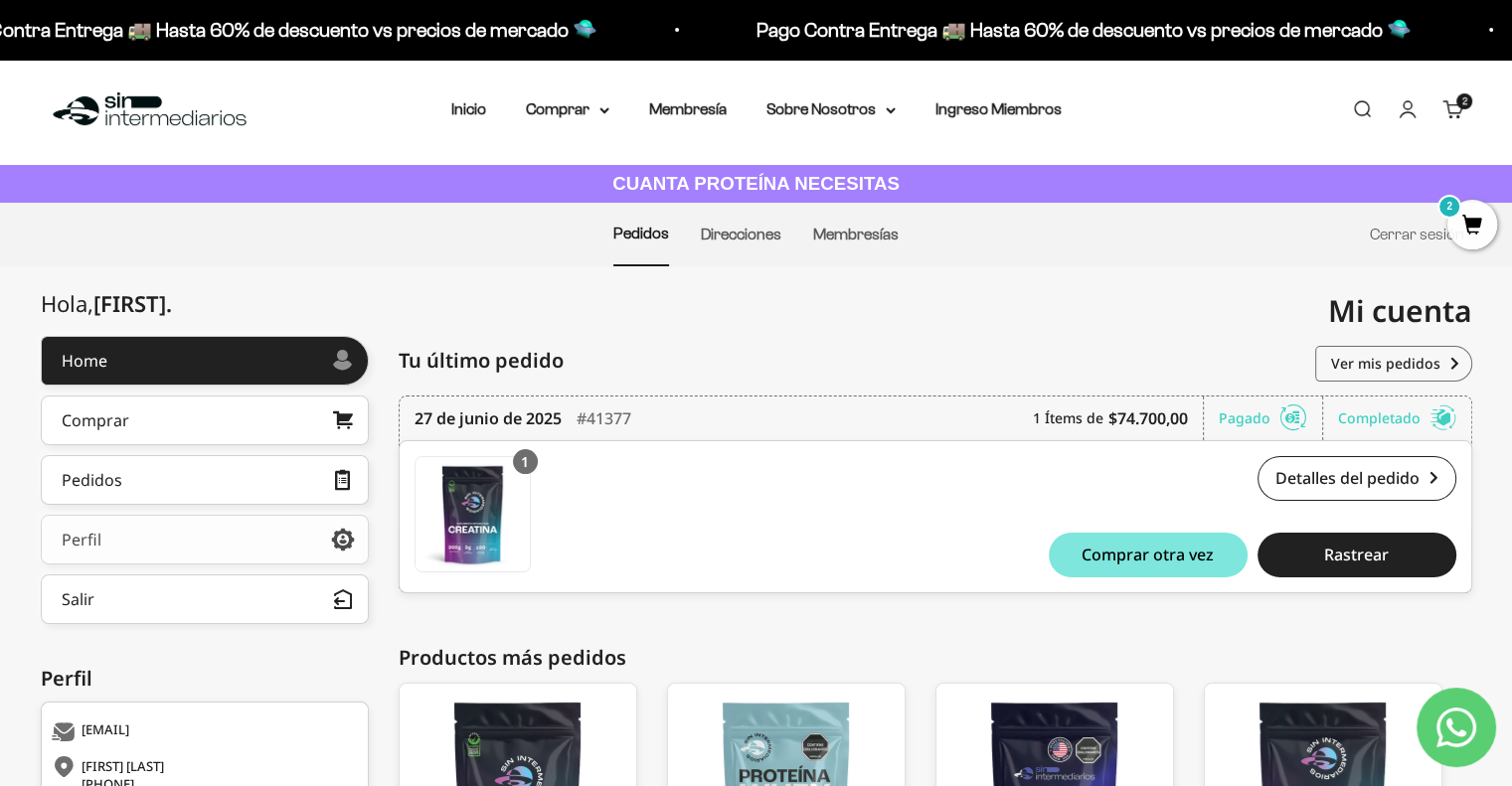 scroll, scrollTop: 0, scrollLeft: 0, axis: both 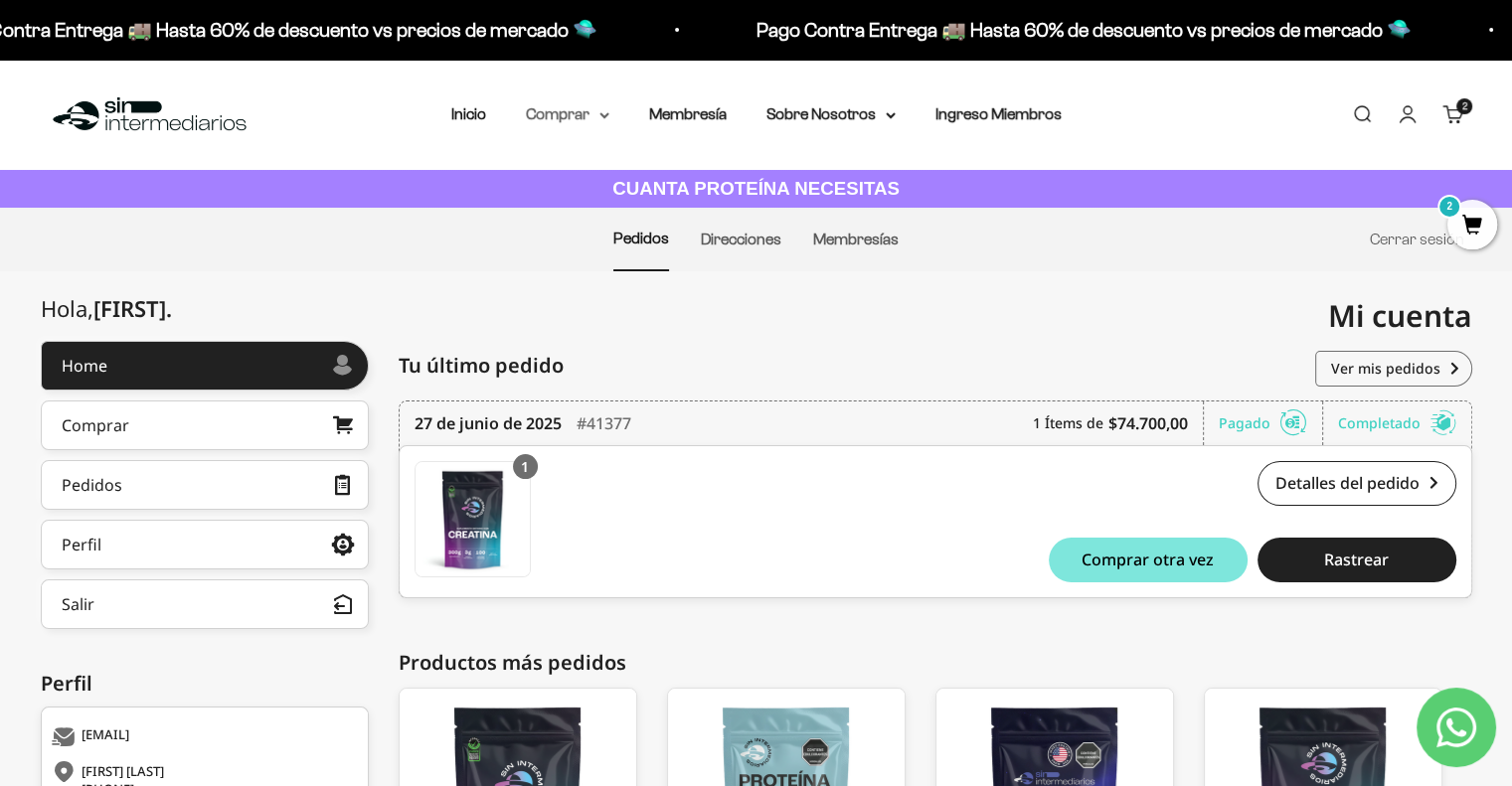 click on "Comprar" at bounding box center [568, 114] 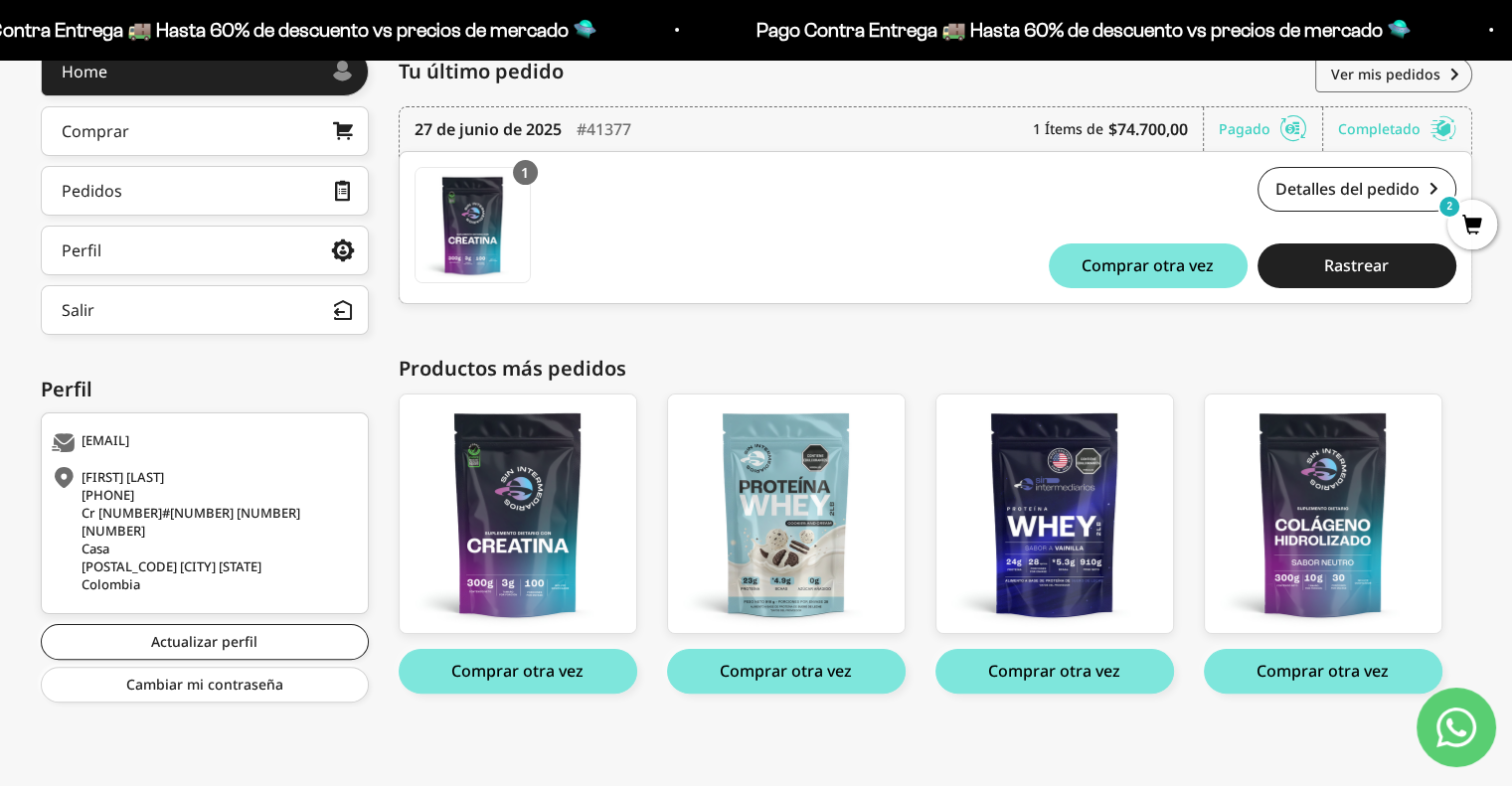 scroll, scrollTop: 0, scrollLeft: 0, axis: both 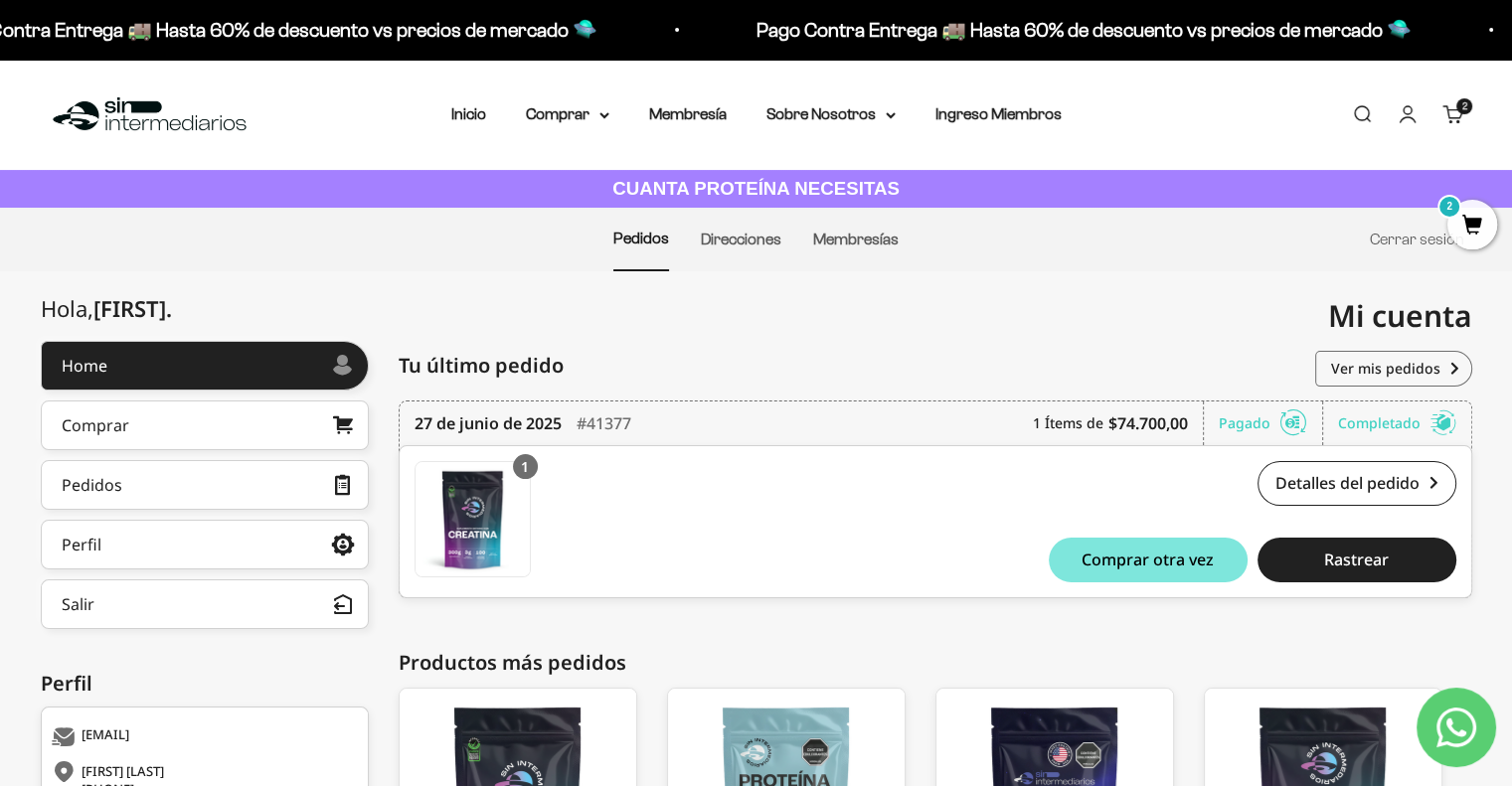 click at bounding box center (149, 114) 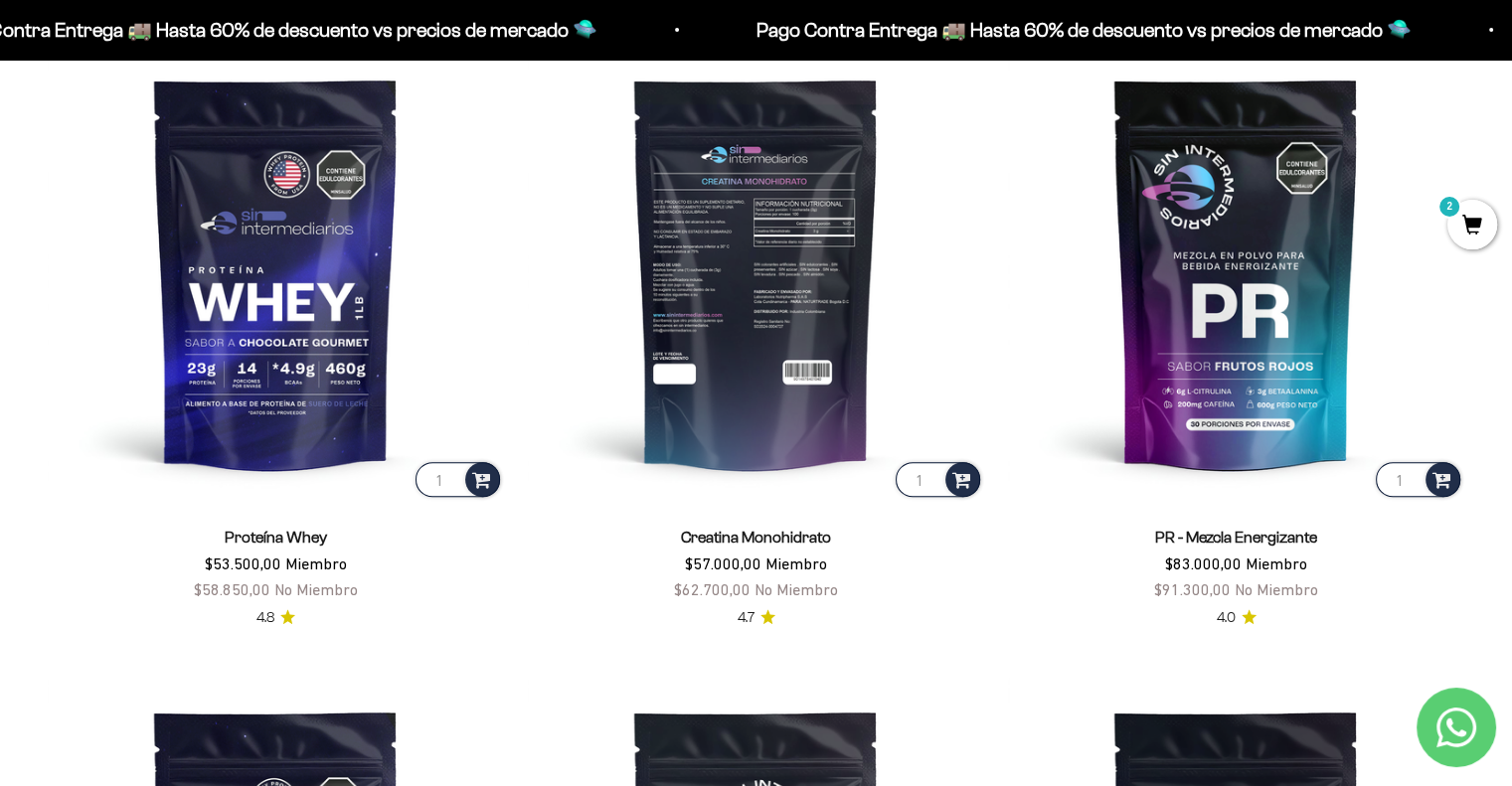 scroll, scrollTop: 0, scrollLeft: 0, axis: both 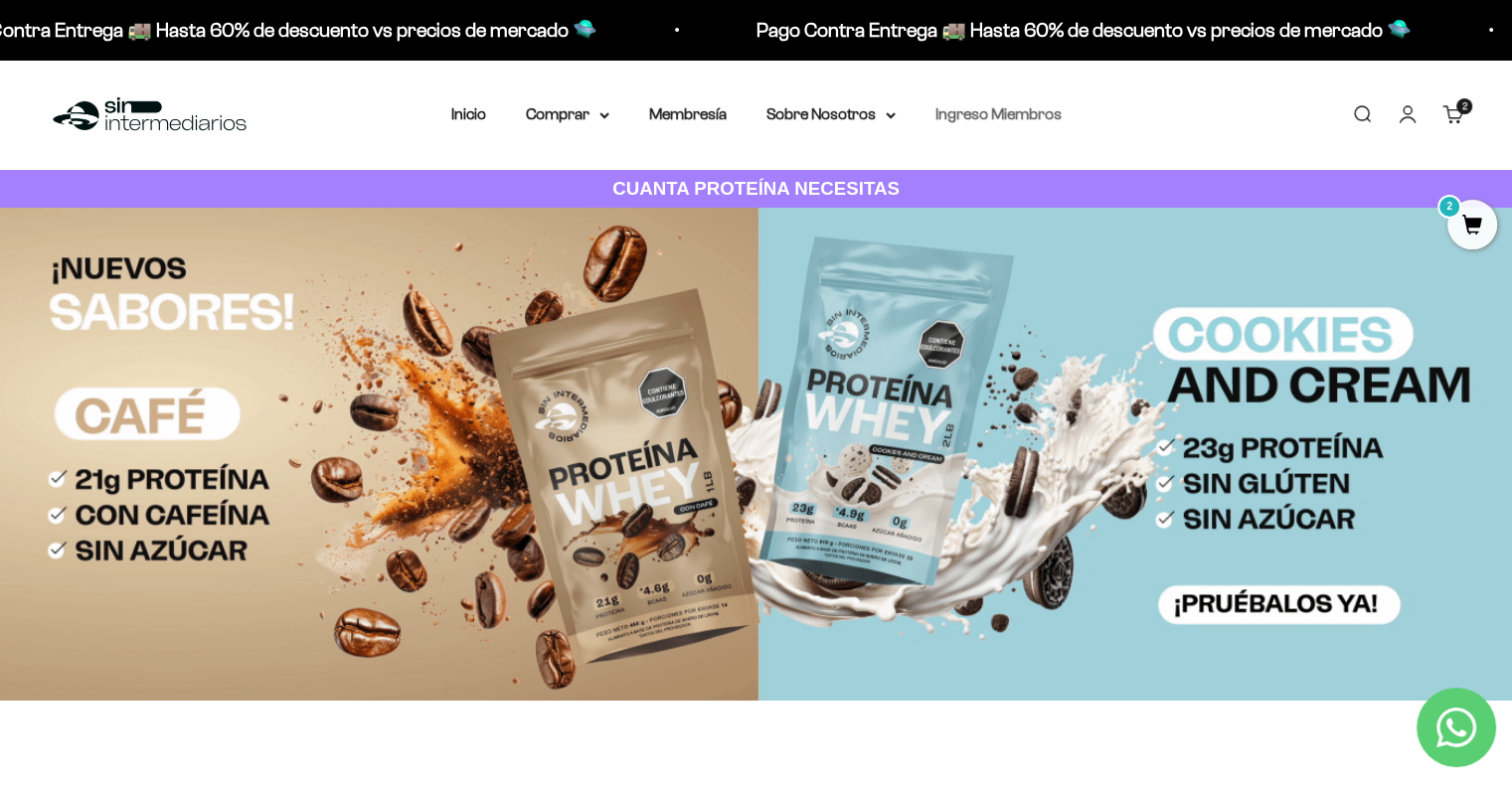 click on "Ingreso Miembros" at bounding box center (998, 113) 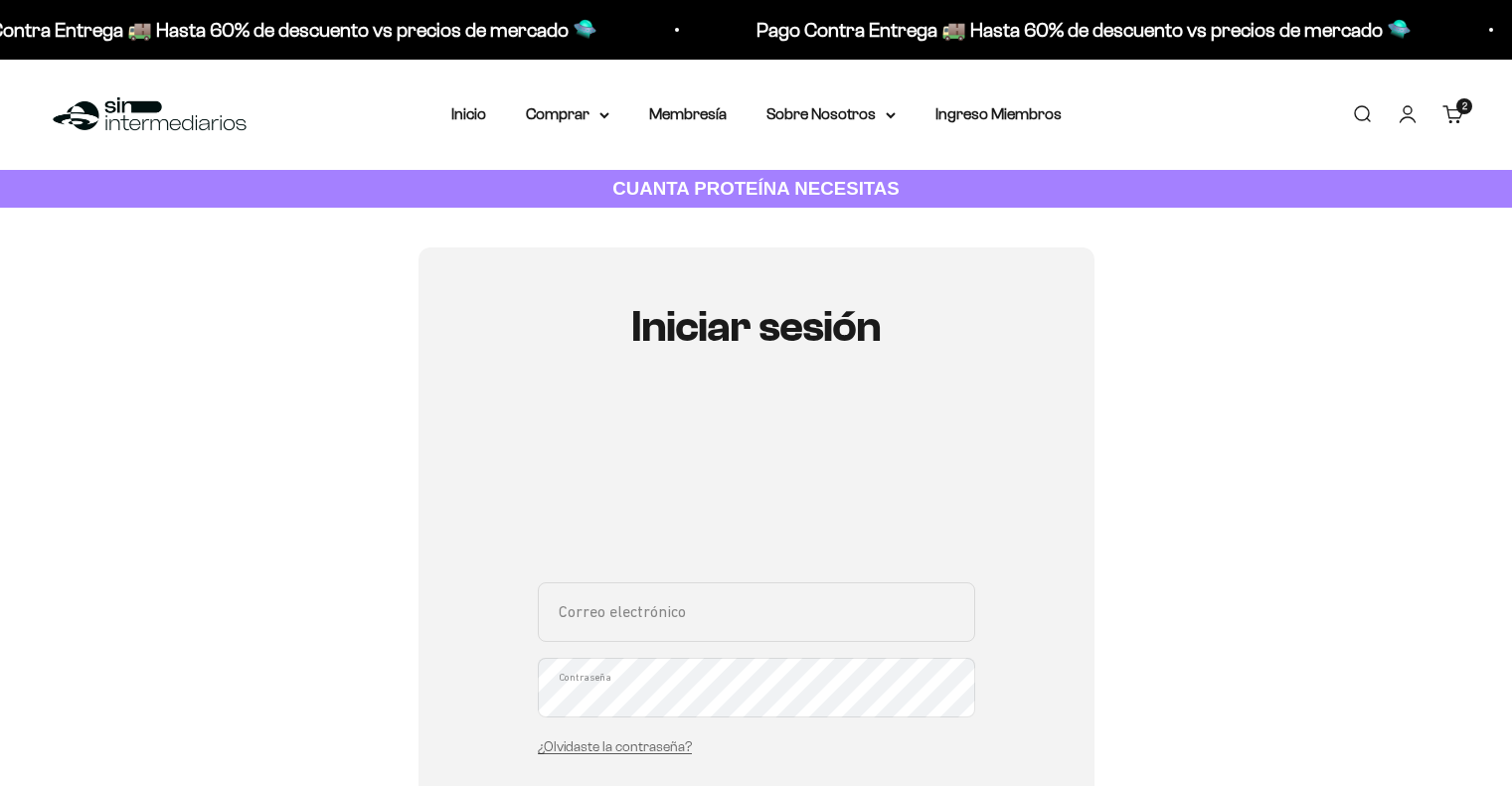scroll, scrollTop: 0, scrollLeft: 0, axis: both 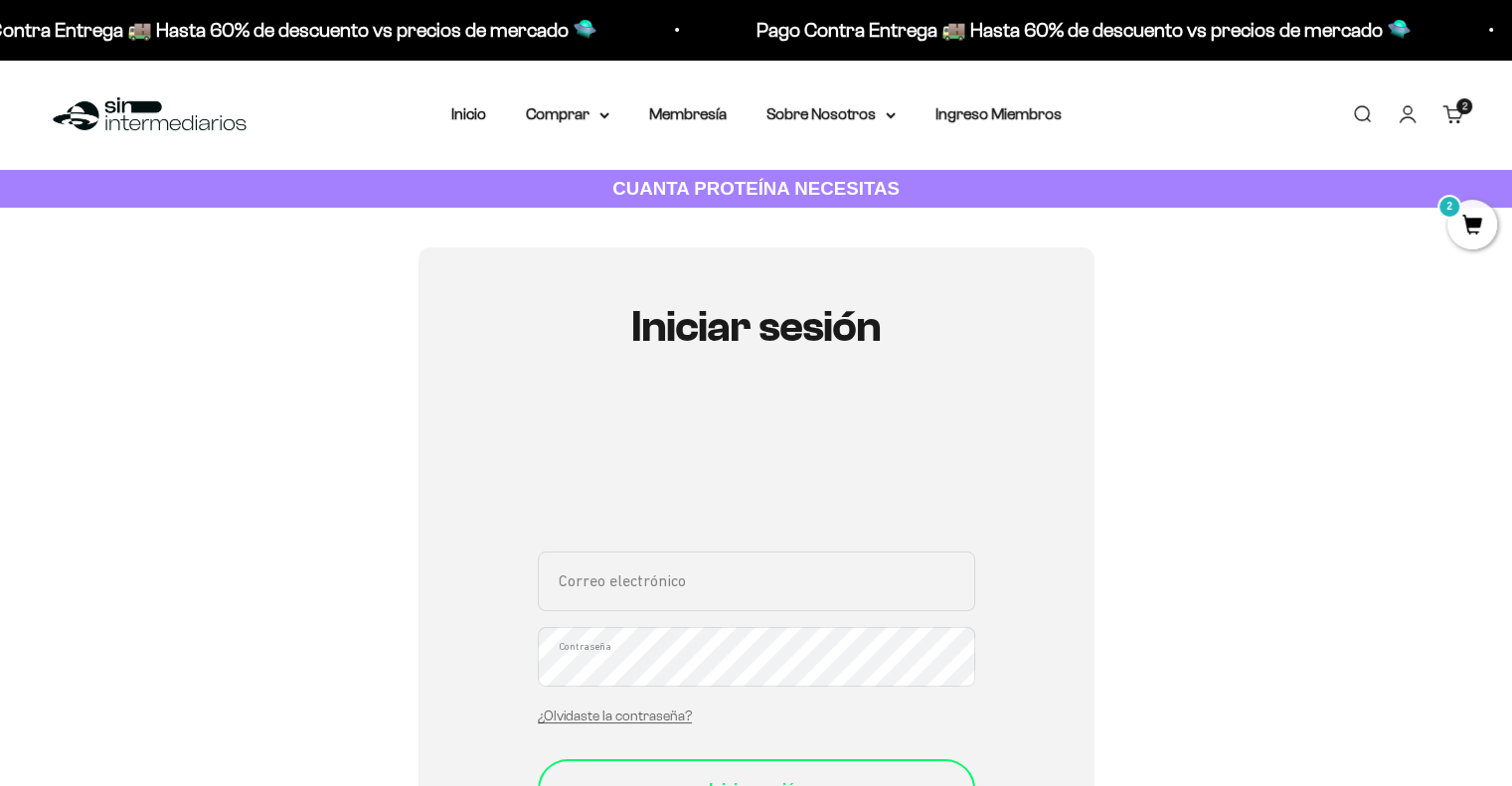 type on "[EMAIL]" 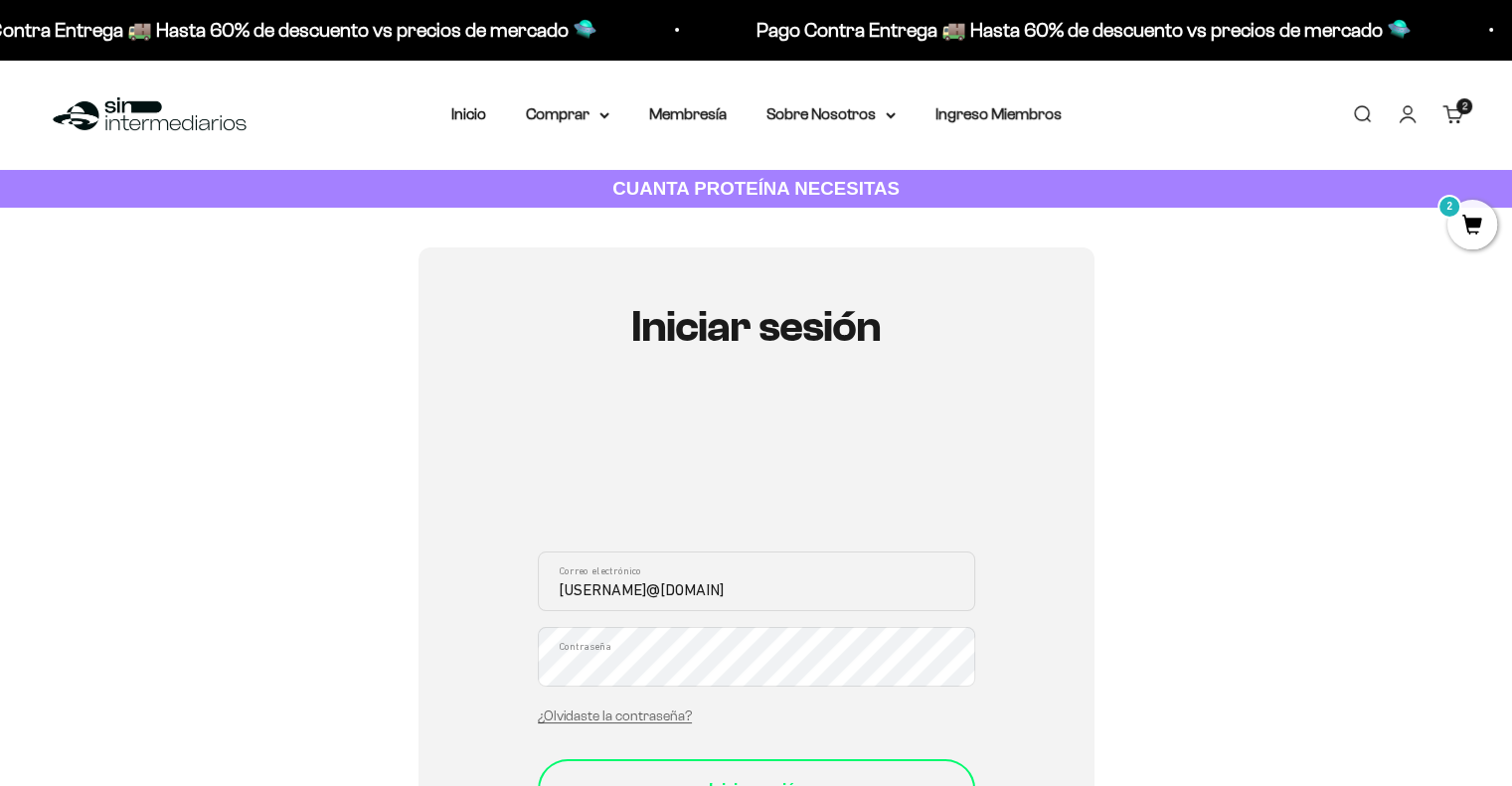 click on "Iniciar sesión" at bounding box center [756, 789] 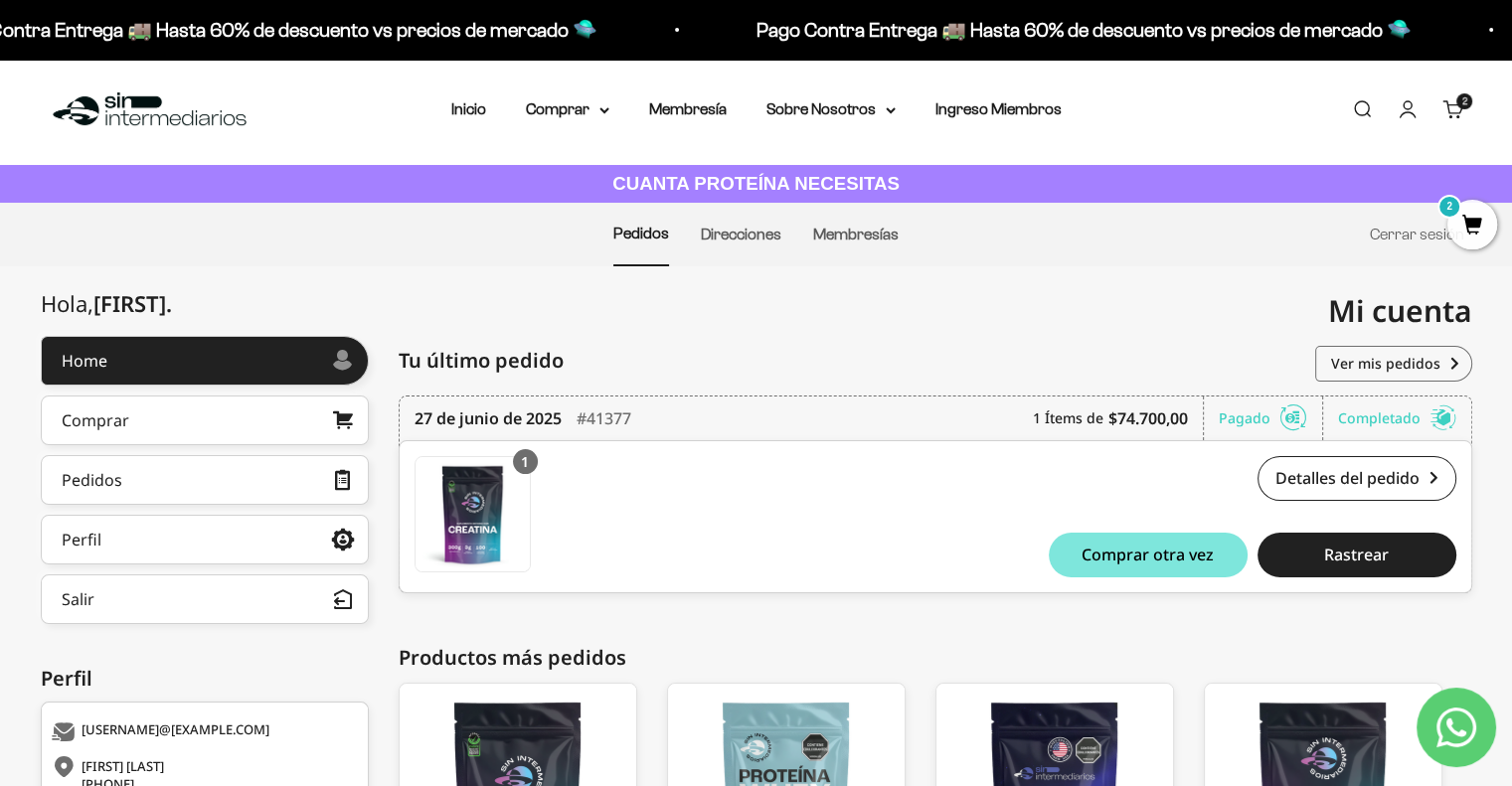 scroll, scrollTop: 0, scrollLeft: 0, axis: both 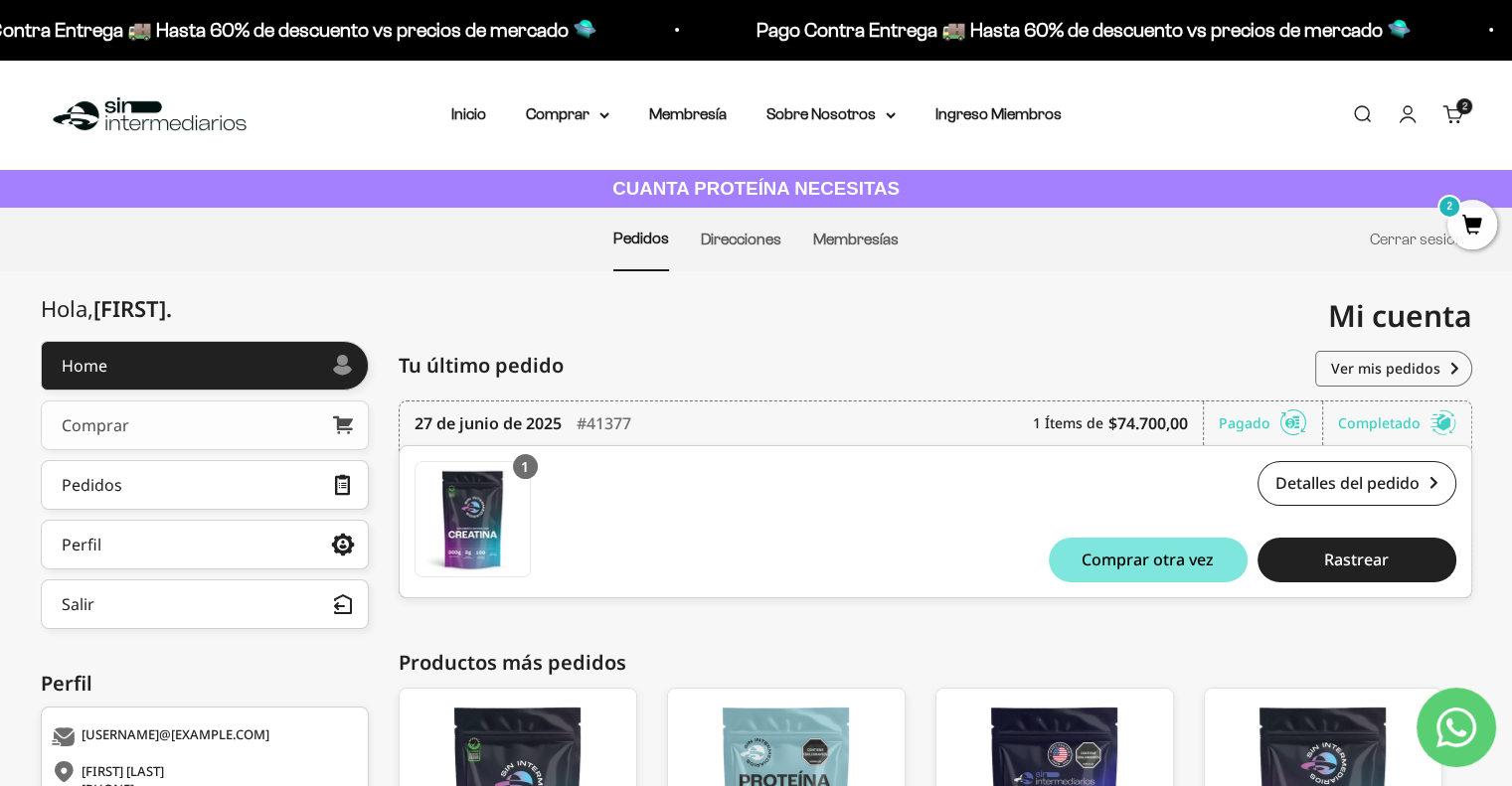 click on "Comprar" at bounding box center (95, 425) 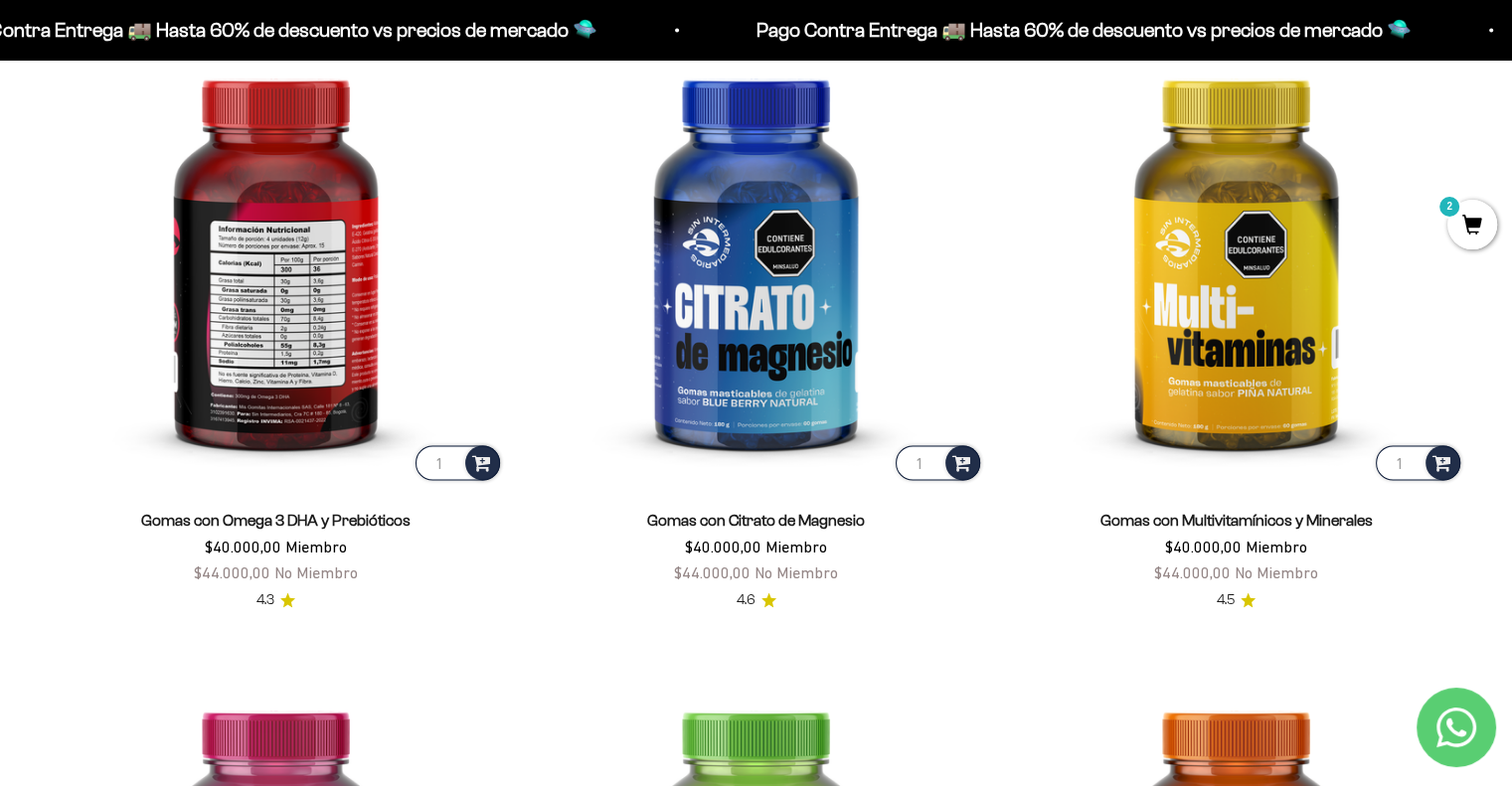 scroll, scrollTop: 2965, scrollLeft: 0, axis: vertical 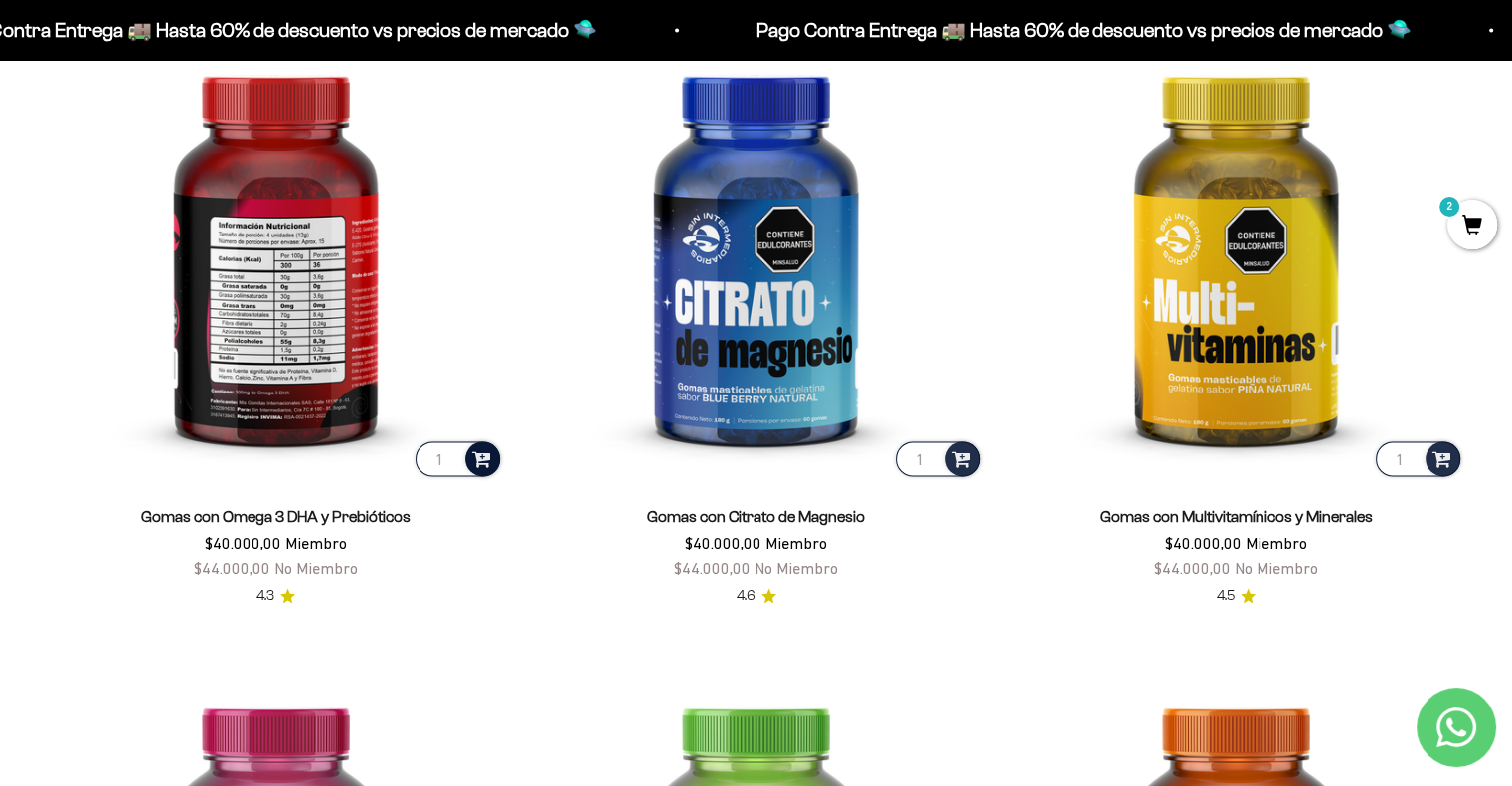 click at bounding box center [481, 457] 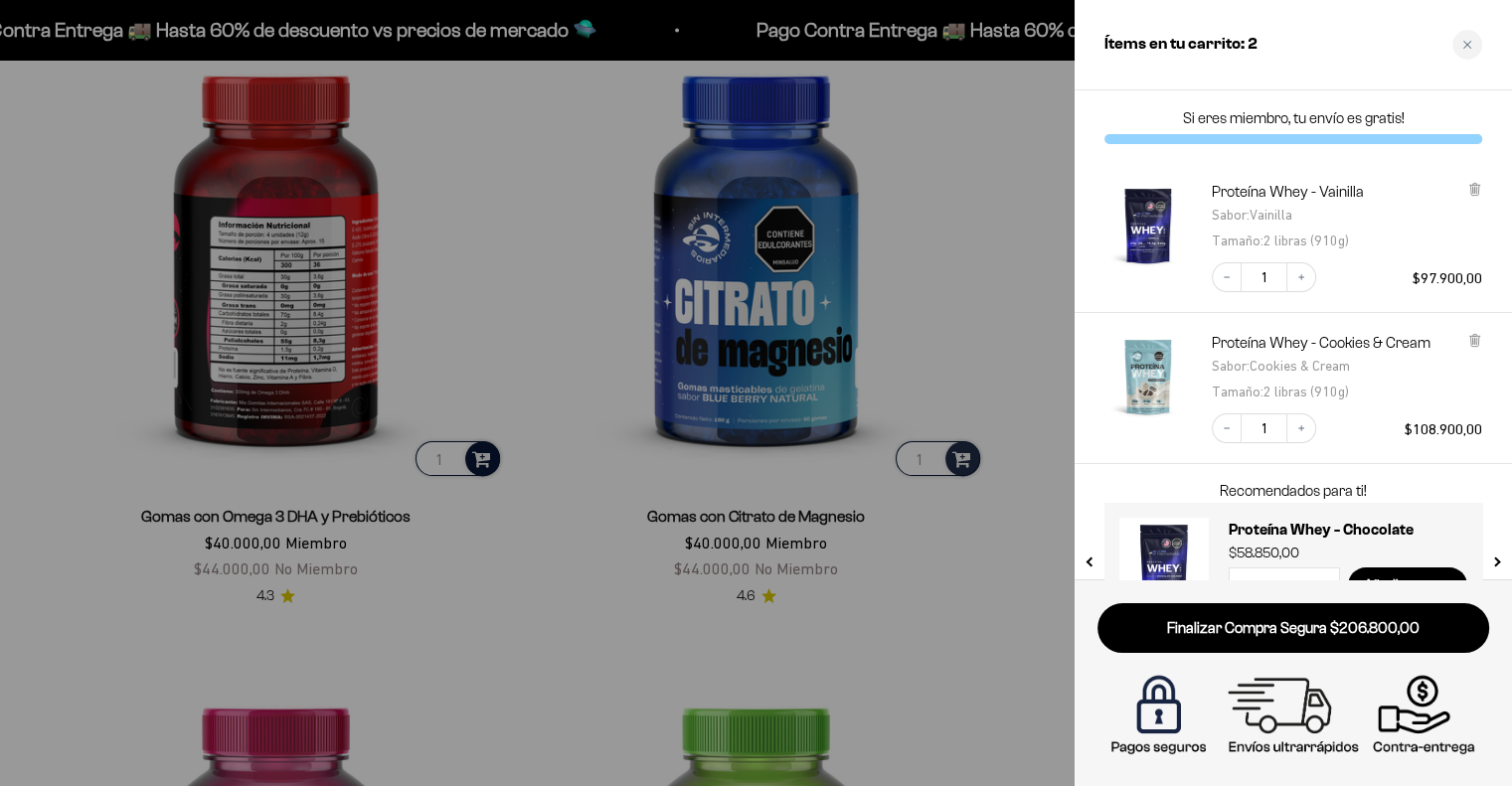 scroll, scrollTop: 2981, scrollLeft: 0, axis: vertical 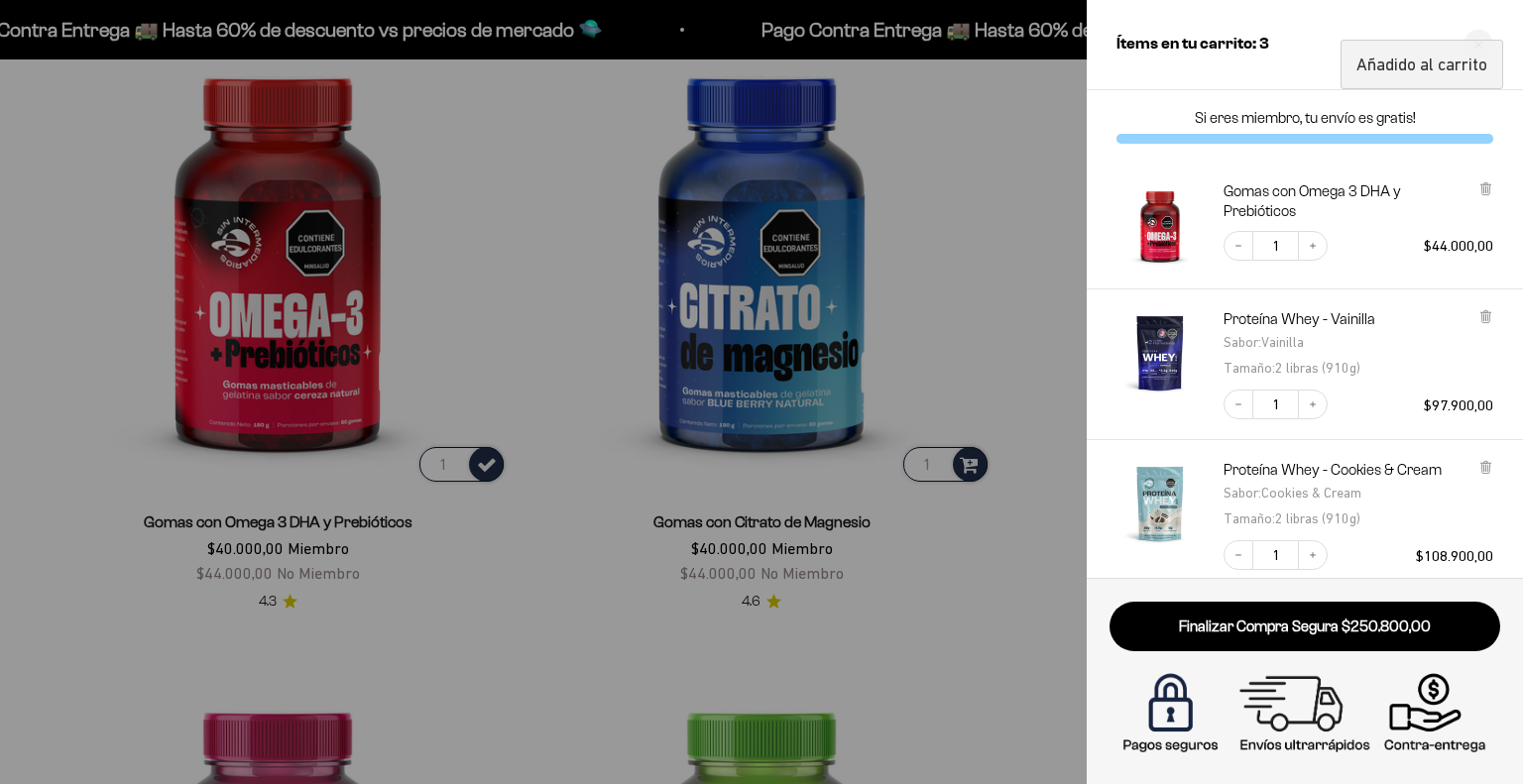 click at bounding box center (762, 392) 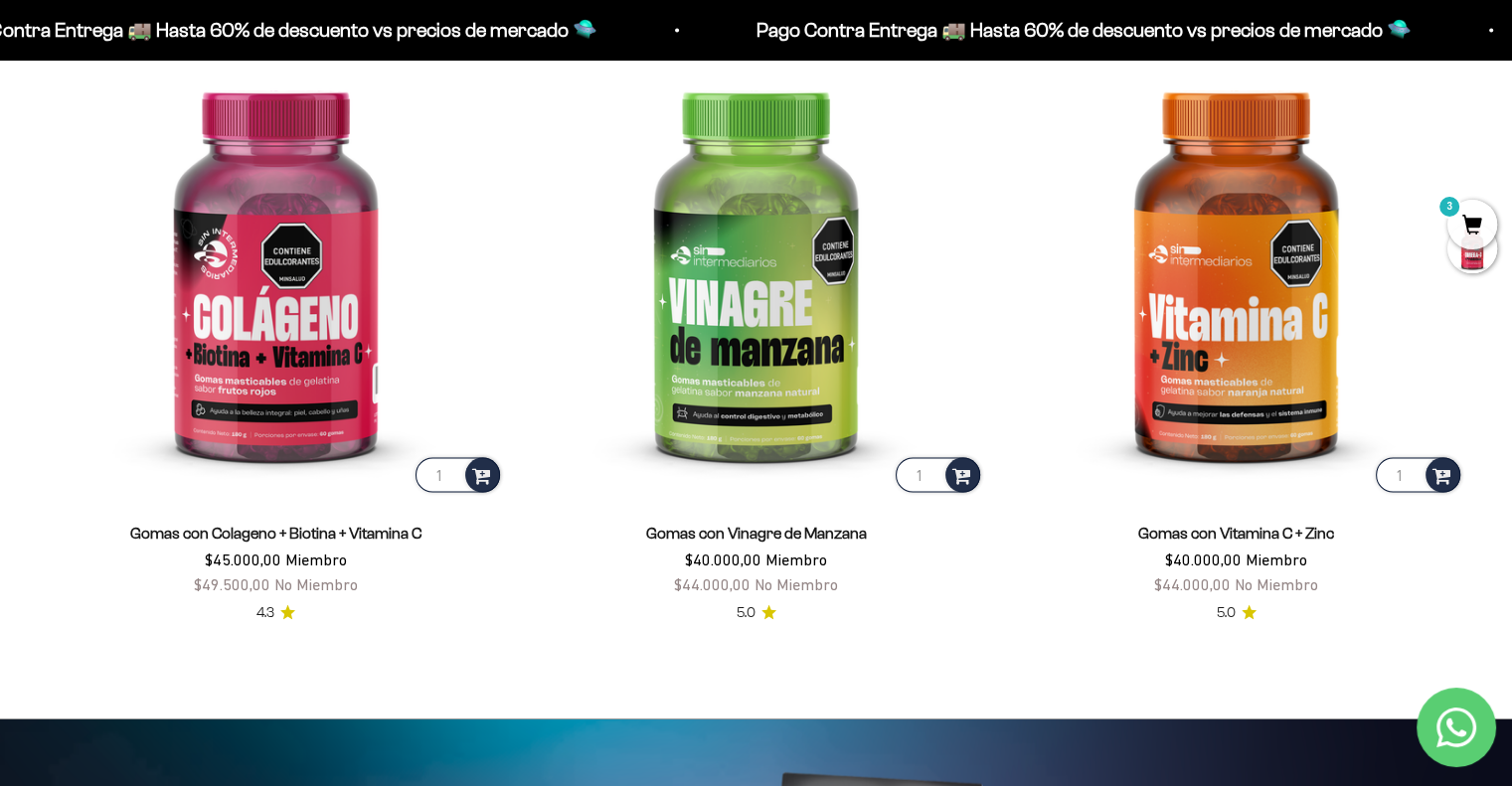 scroll, scrollTop: 3577, scrollLeft: 0, axis: vertical 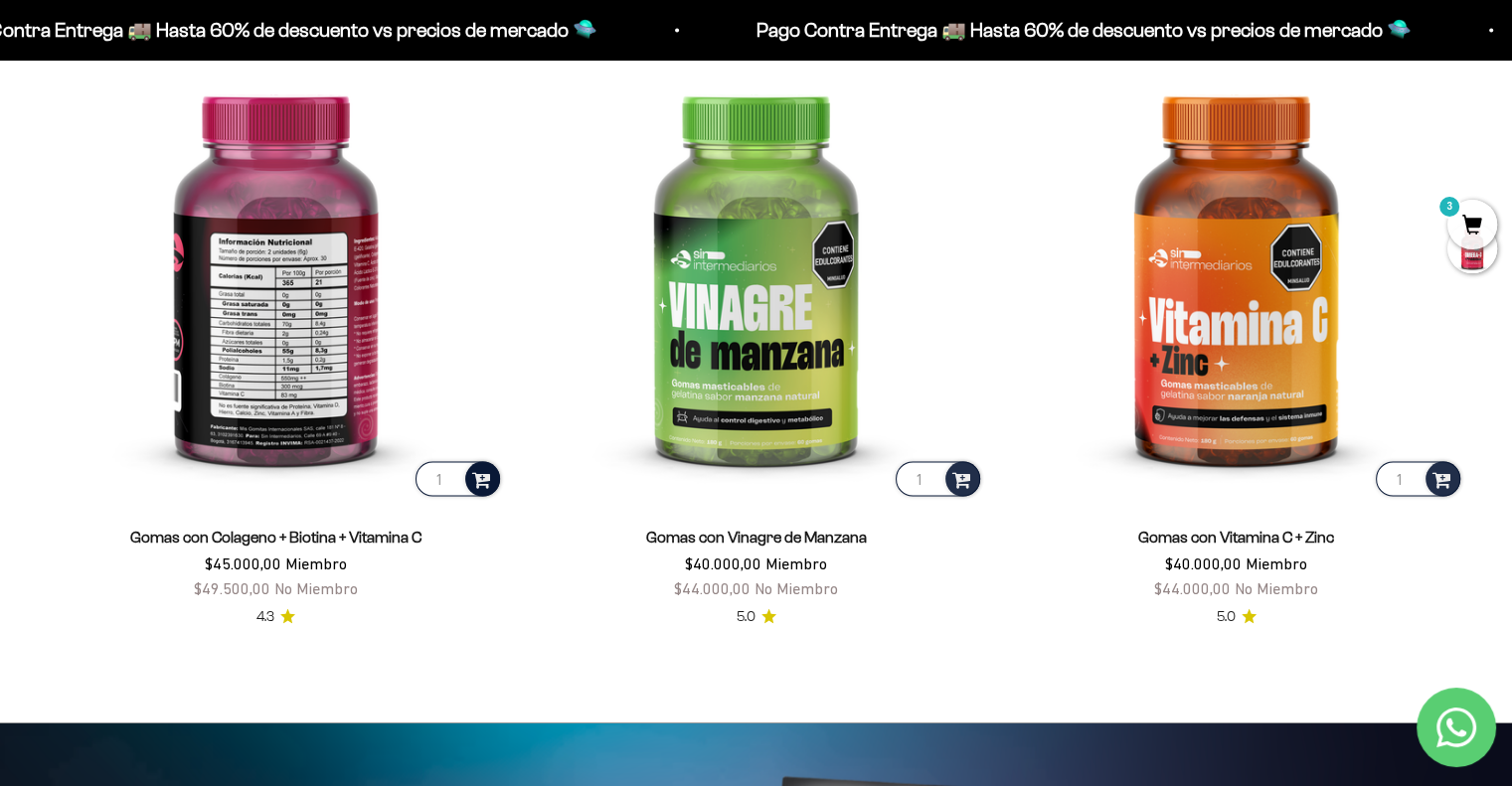 click at bounding box center [481, 477] 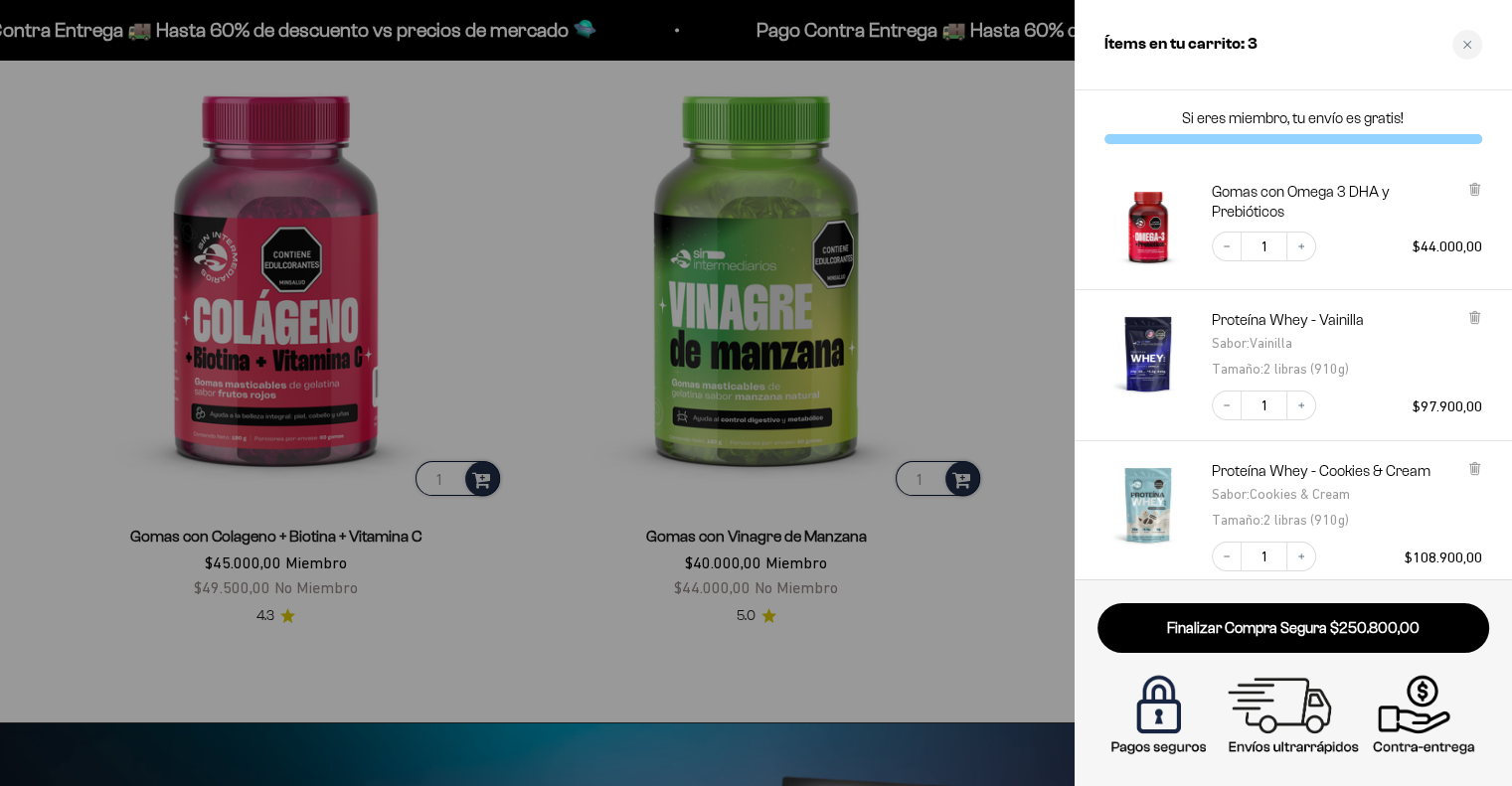 scroll, scrollTop: 3597, scrollLeft: 0, axis: vertical 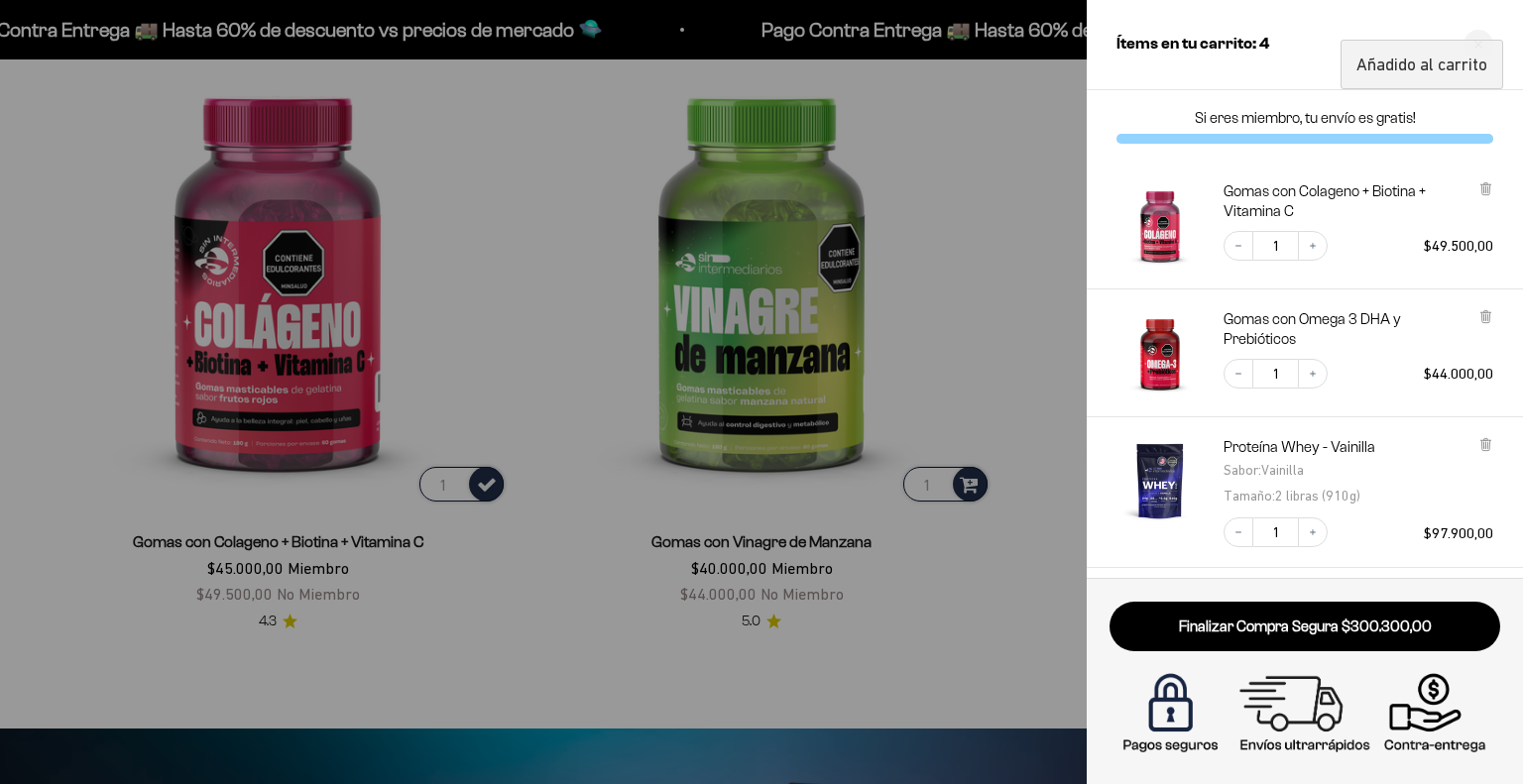 click at bounding box center (762, 392) 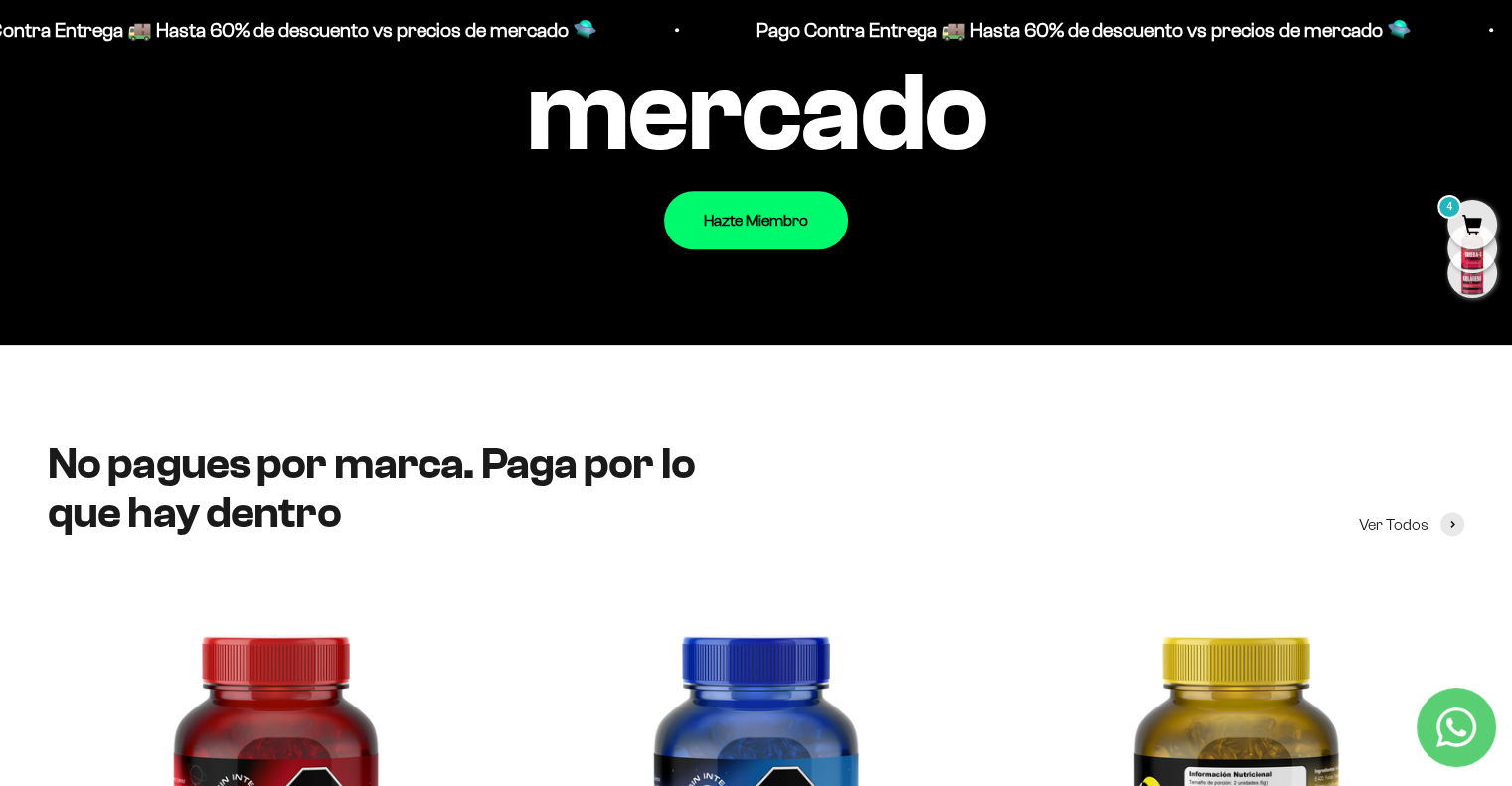 scroll, scrollTop: 2107, scrollLeft: 0, axis: vertical 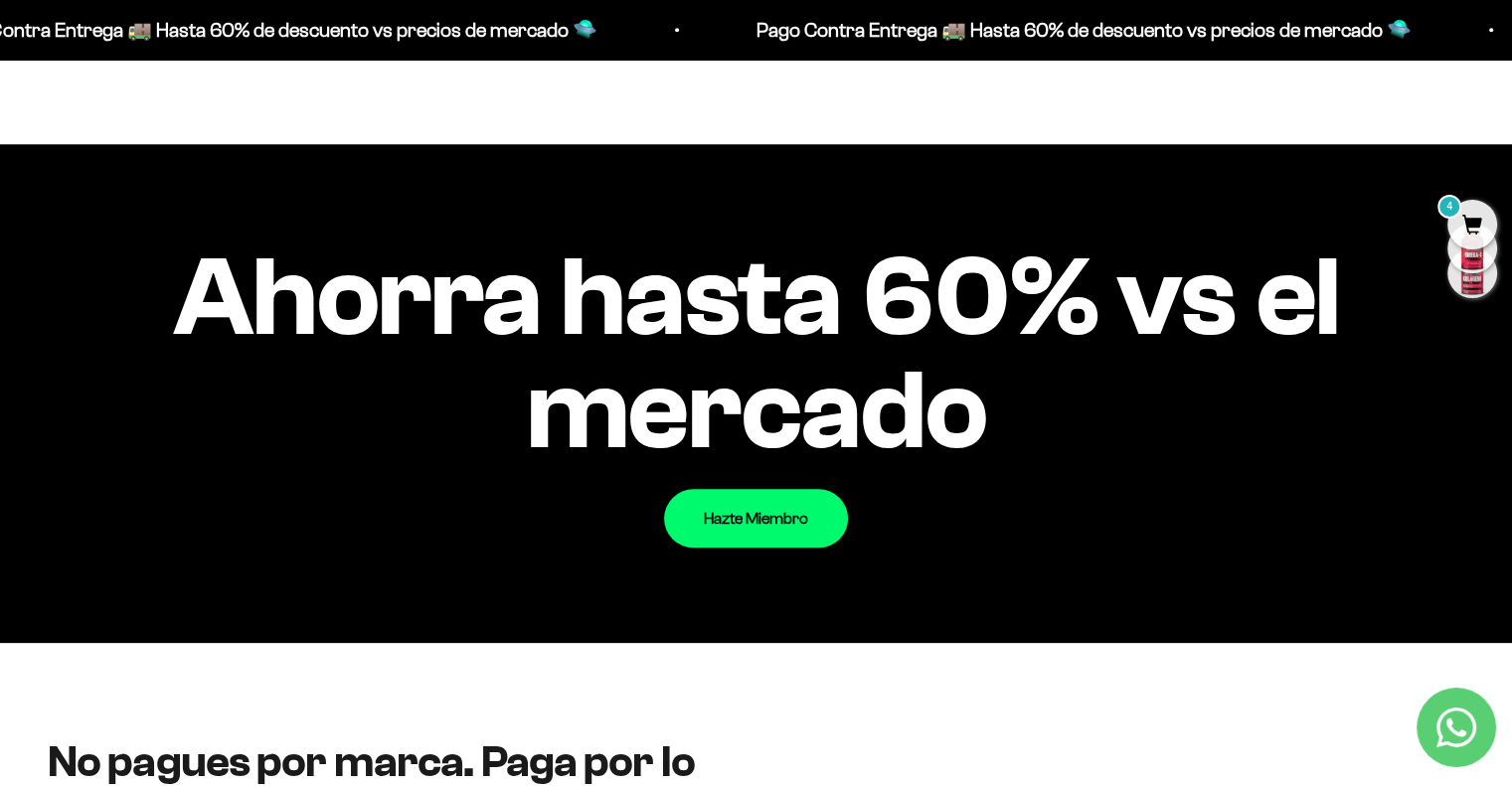 click on "4" at bounding box center (1472, 225) 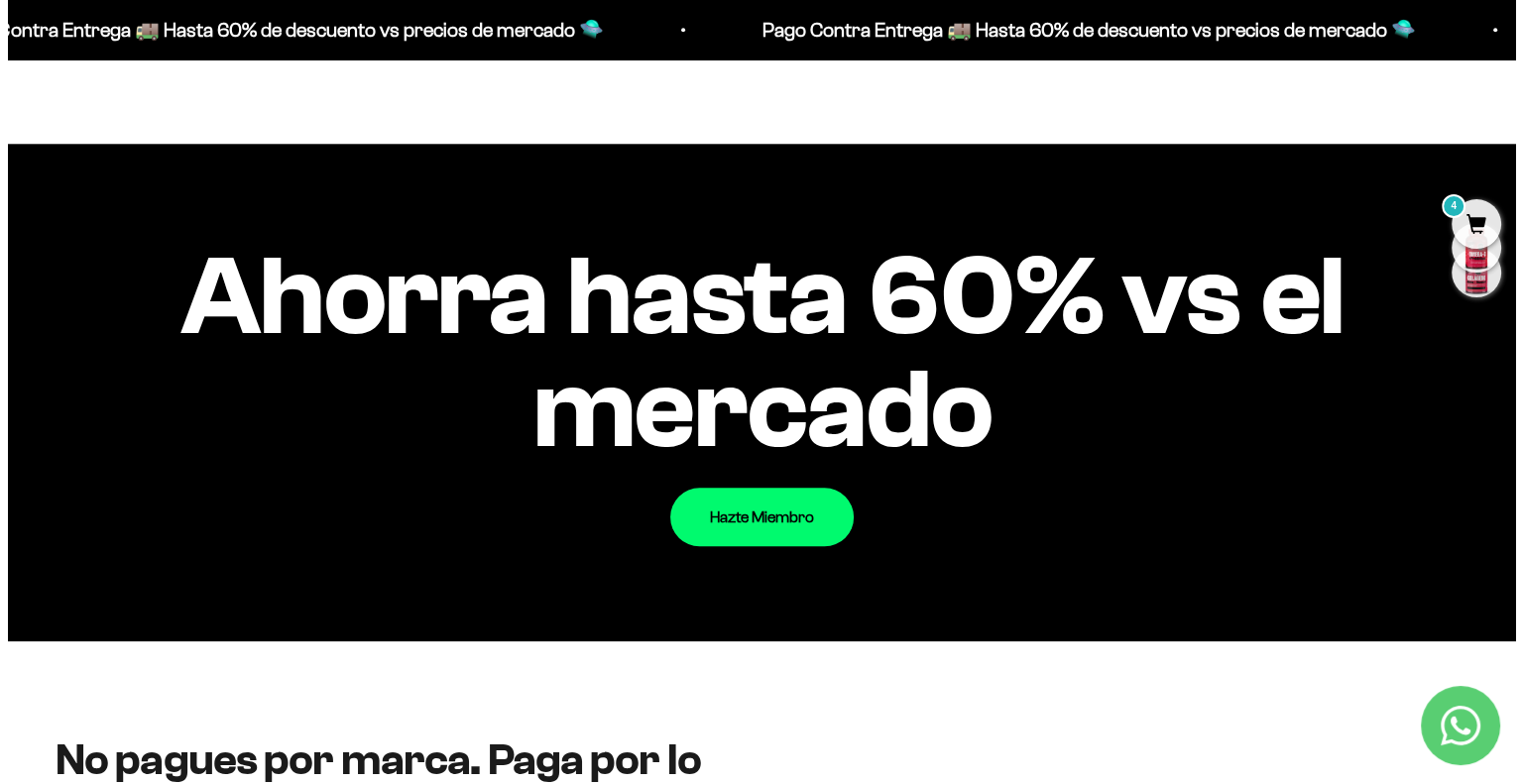 scroll, scrollTop: 2105, scrollLeft: 0, axis: vertical 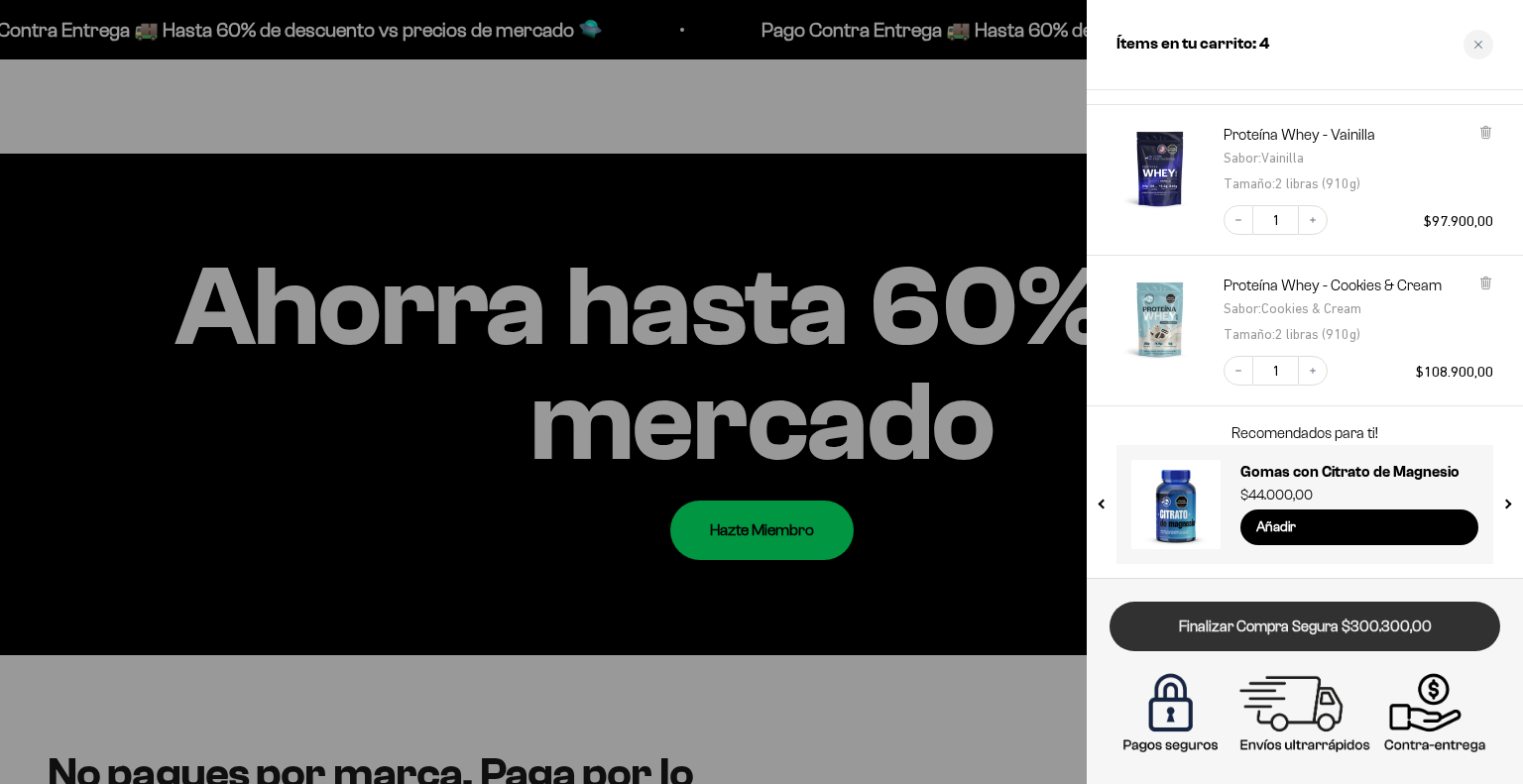click on "Finalizar Compra Segura $300.300,00" at bounding box center [1305, 626] 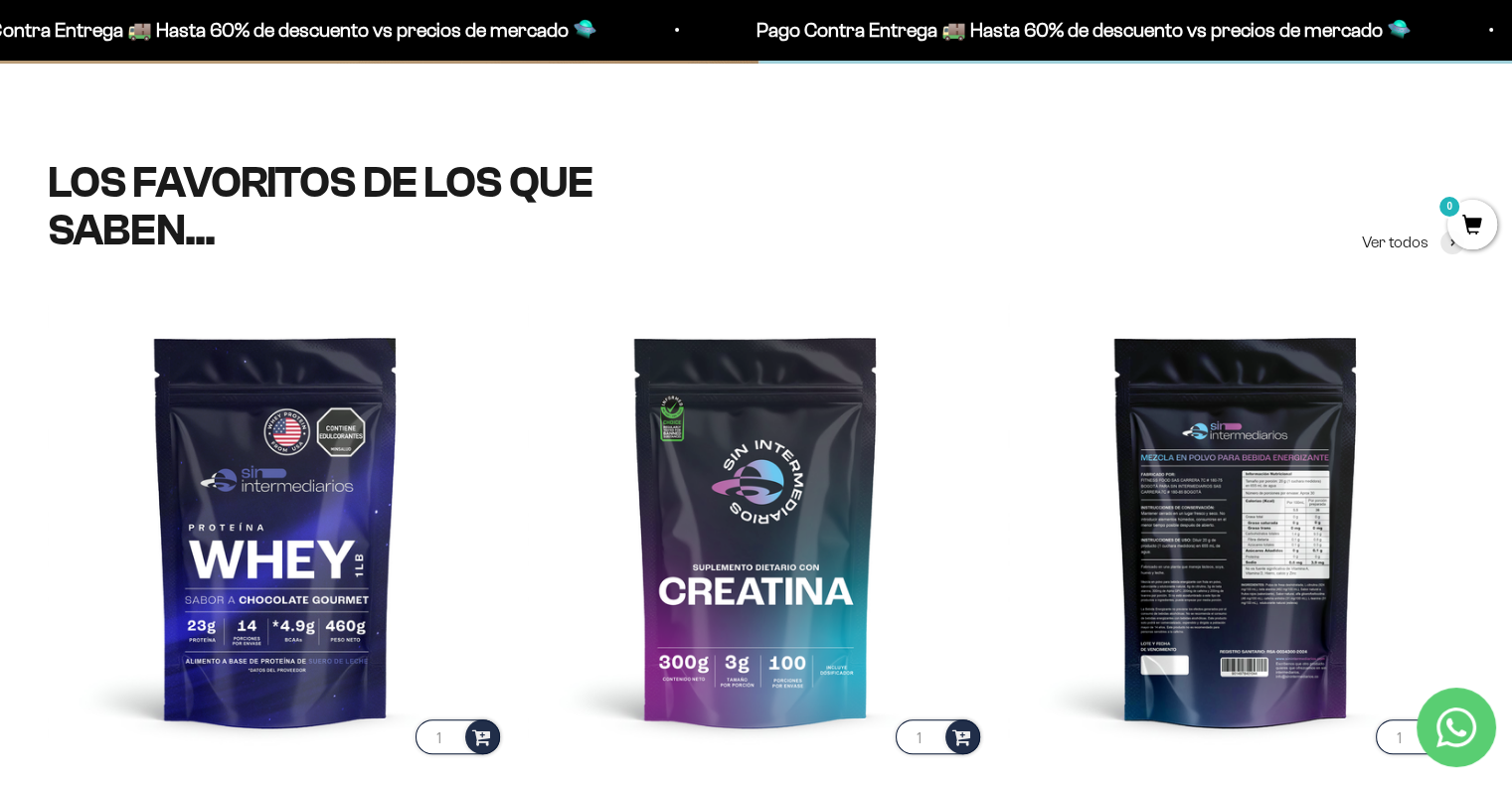 scroll, scrollTop: 894, scrollLeft: 0, axis: vertical 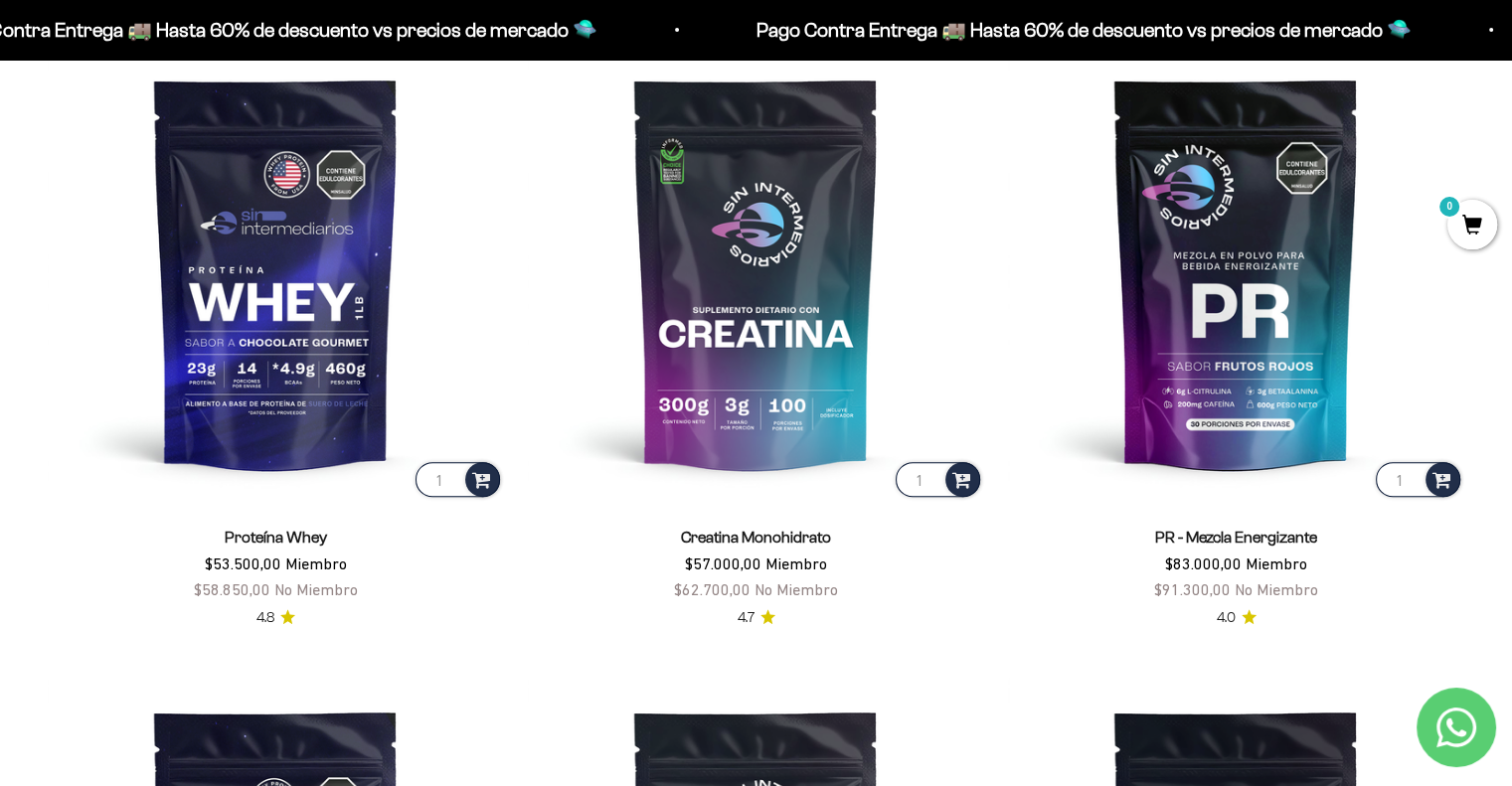 click 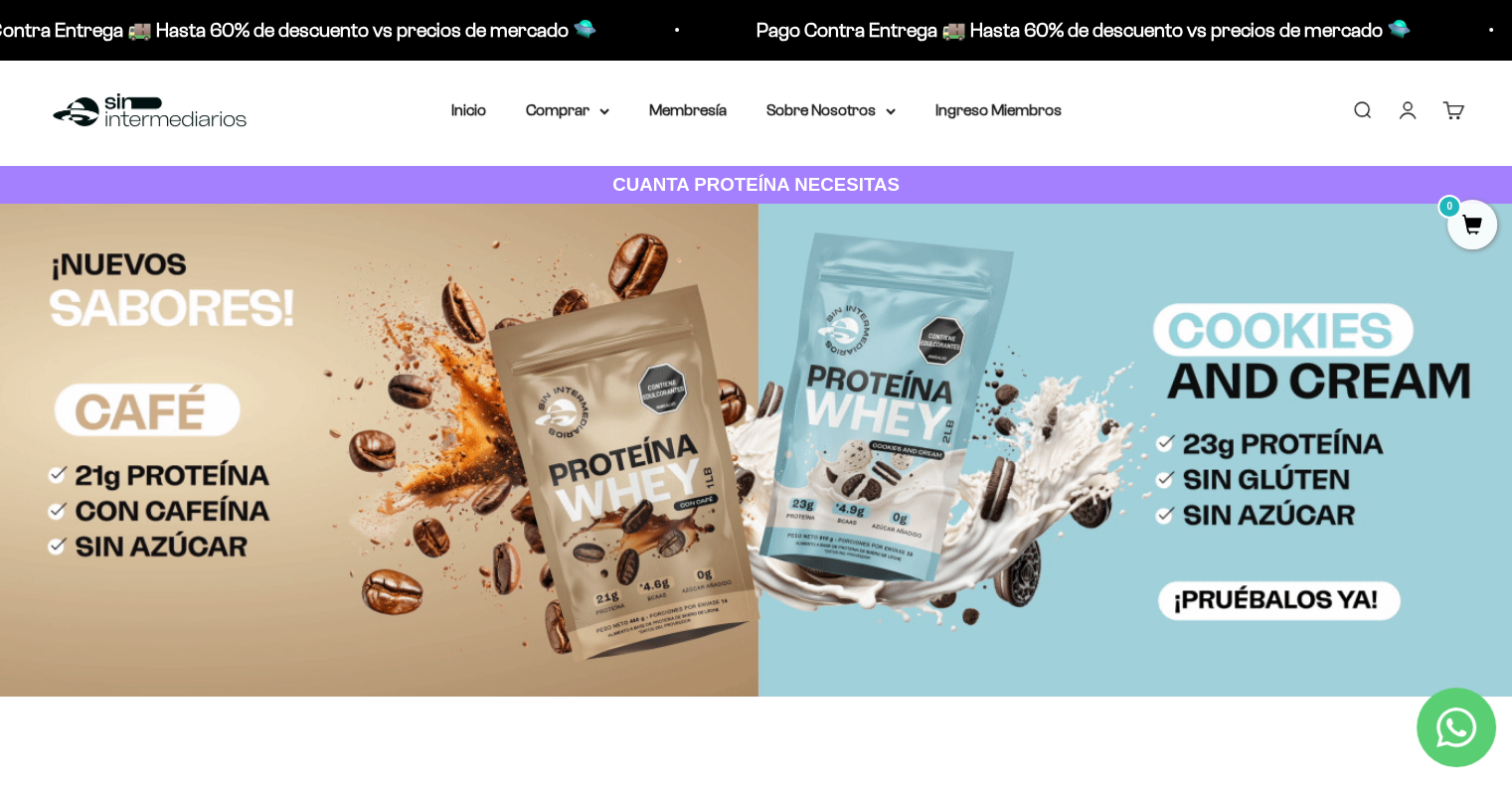 scroll, scrollTop: 0, scrollLeft: 0, axis: both 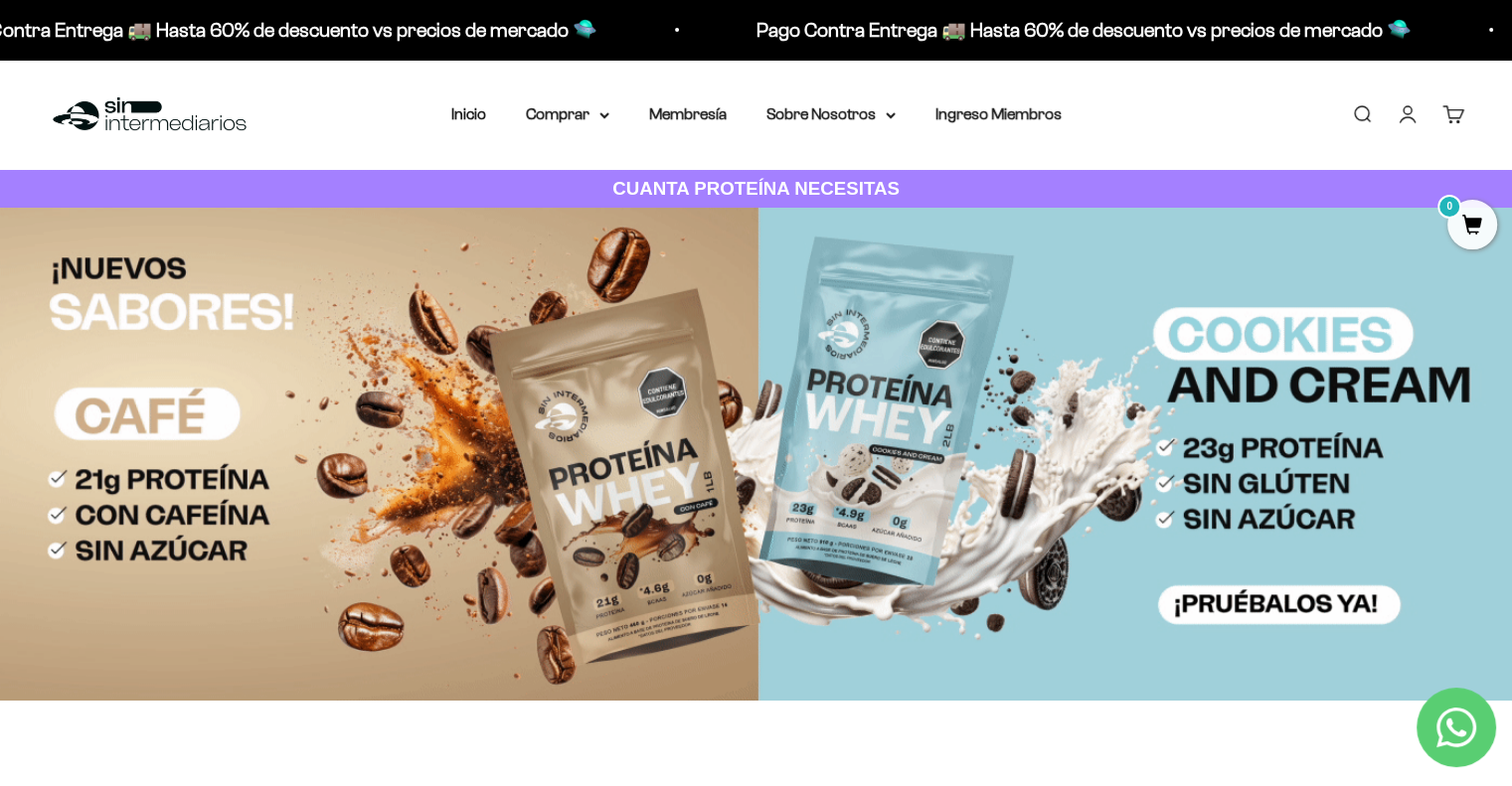 click on "0" at bounding box center (1464, 106) 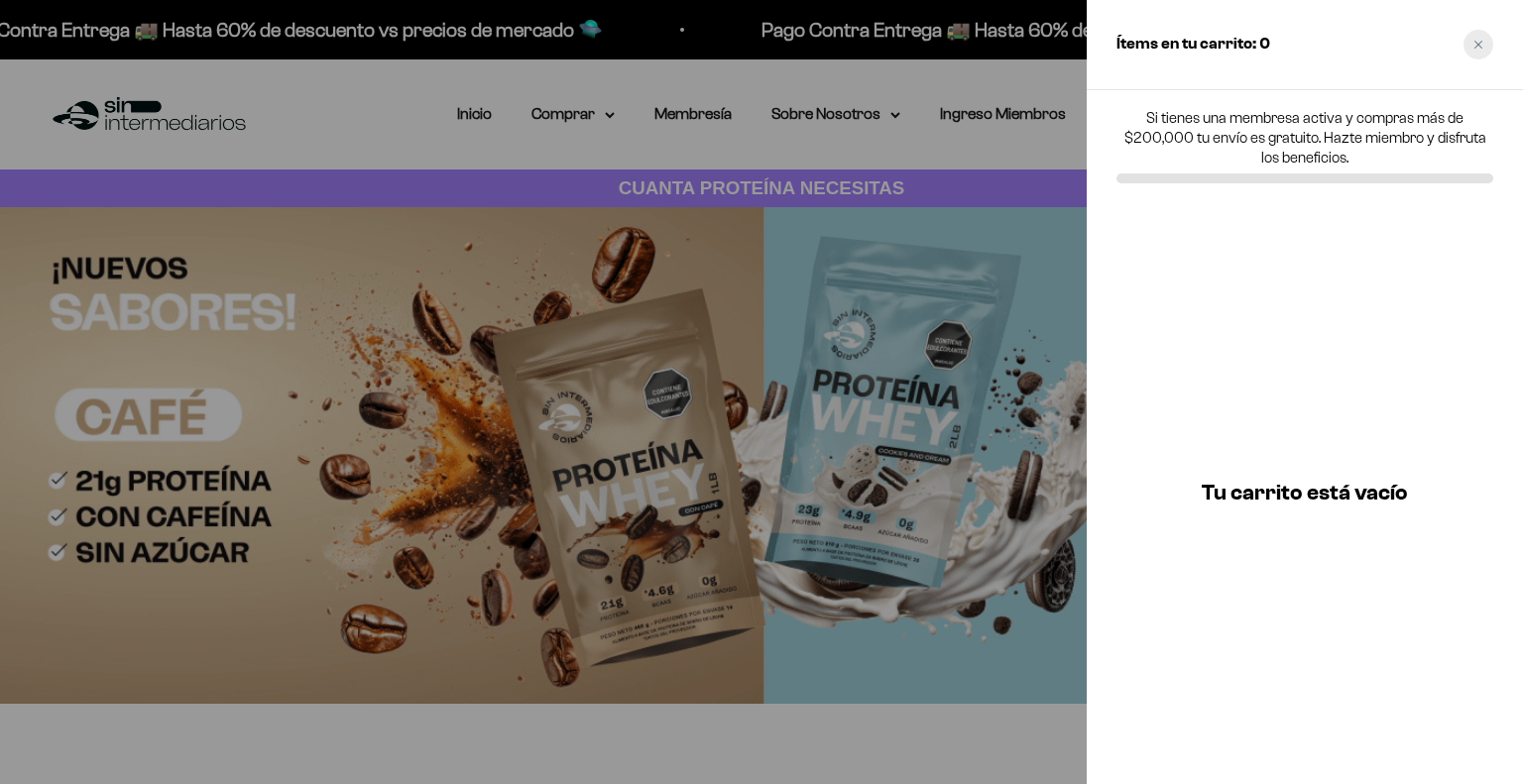 click 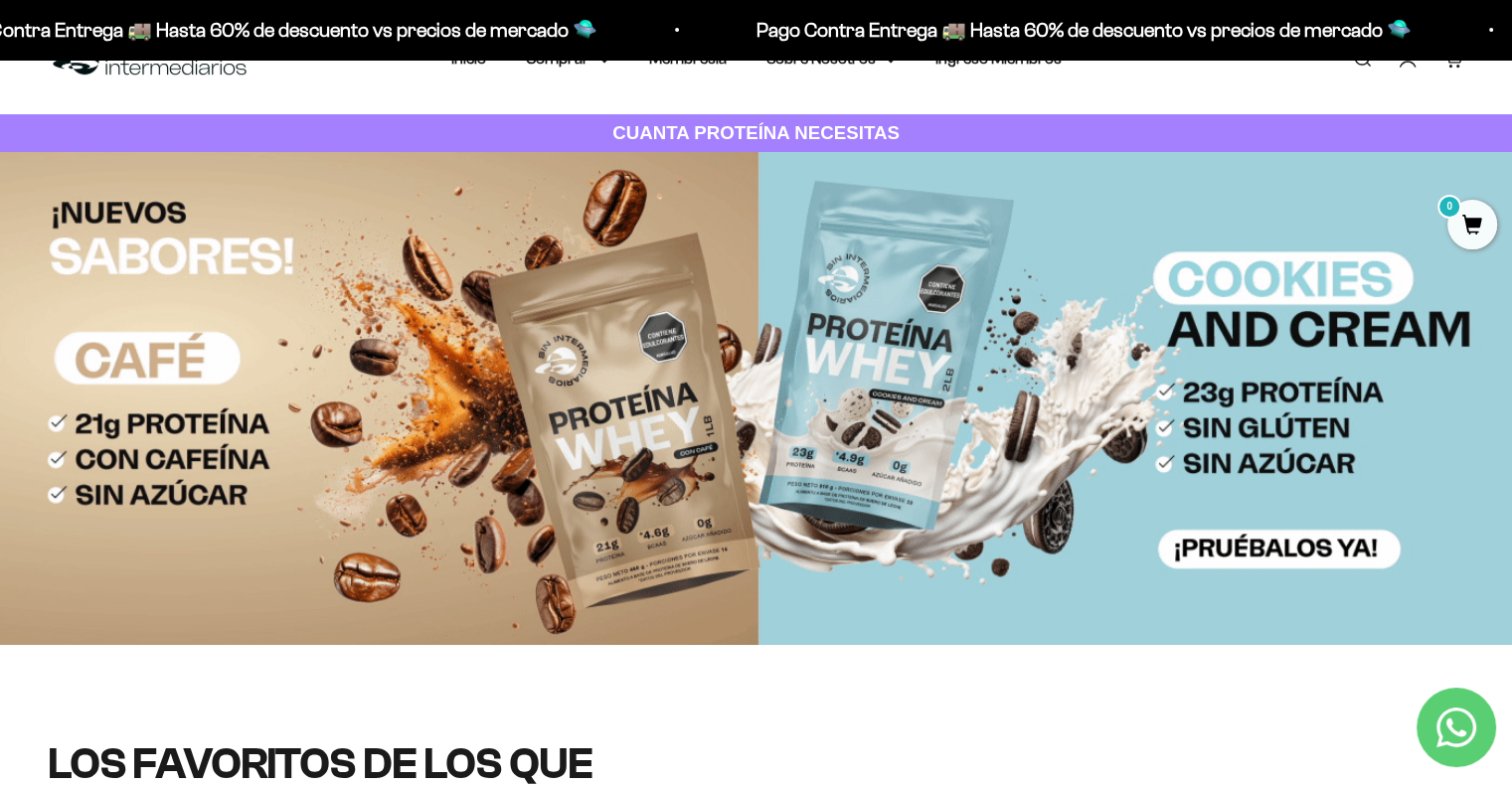 scroll, scrollTop: 0, scrollLeft: 0, axis: both 